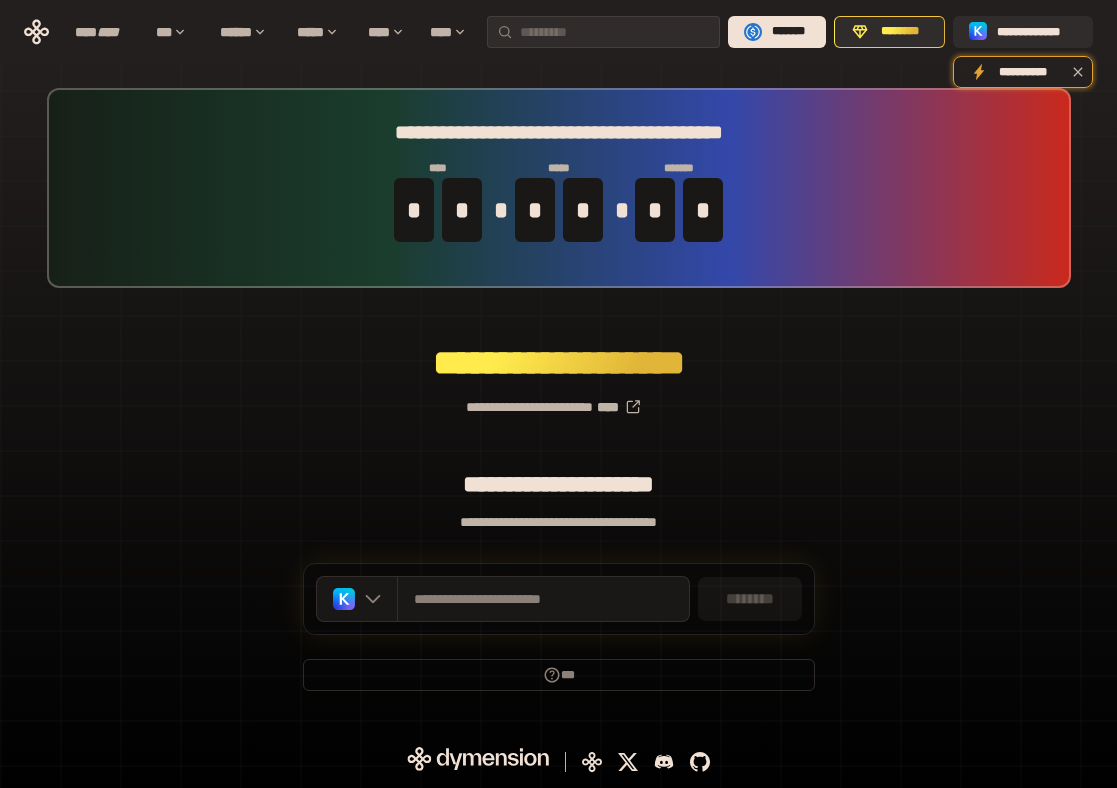 scroll, scrollTop: 0, scrollLeft: 0, axis: both 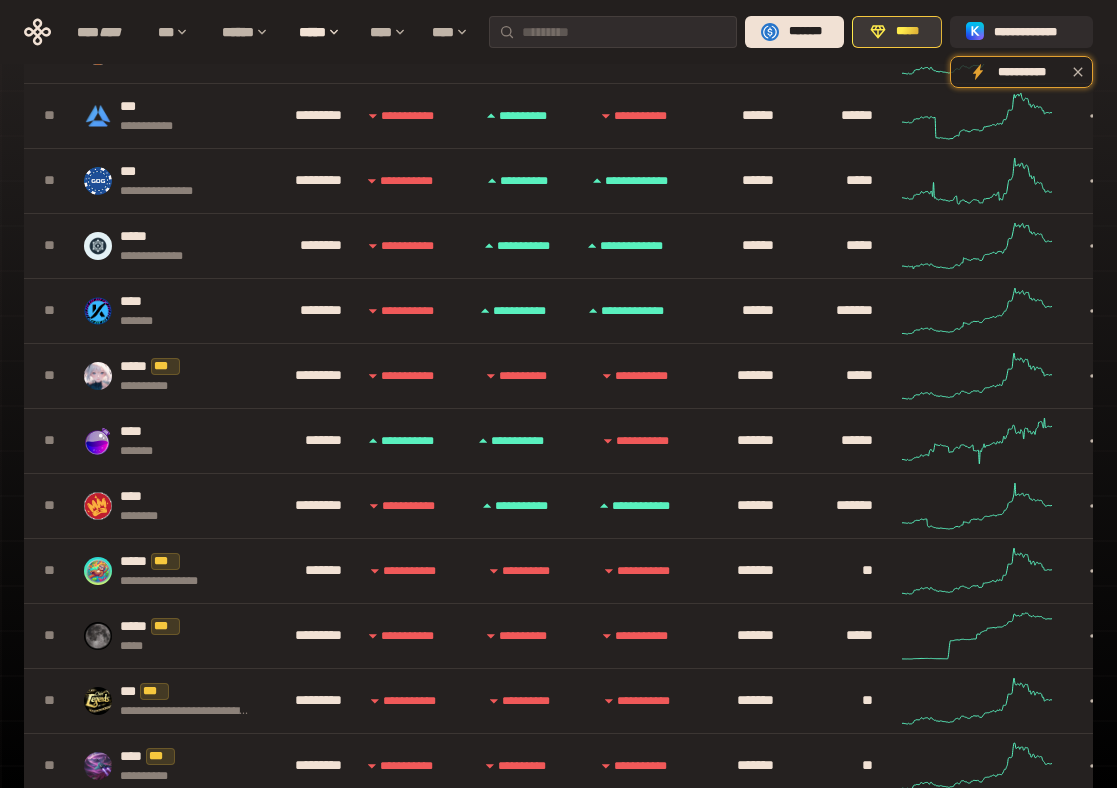 click on "*****" at bounding box center (897, 32) 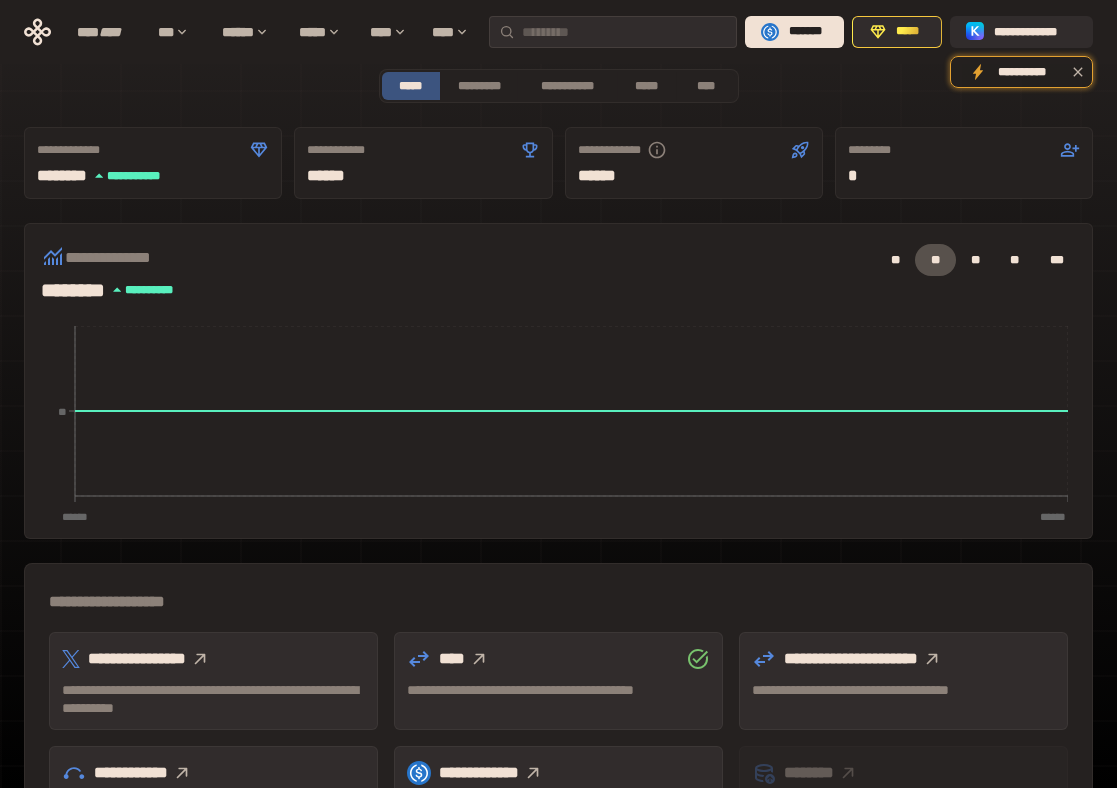 scroll, scrollTop: 0, scrollLeft: 0, axis: both 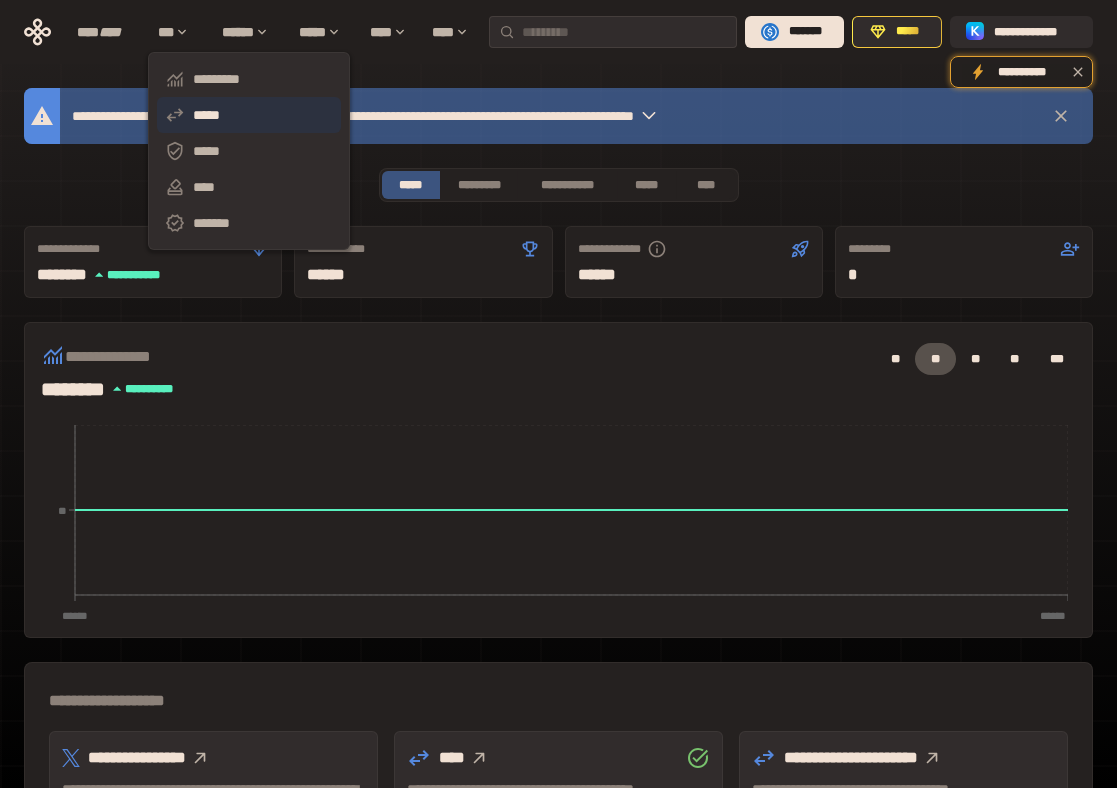 click on "*****" at bounding box center (249, 115) 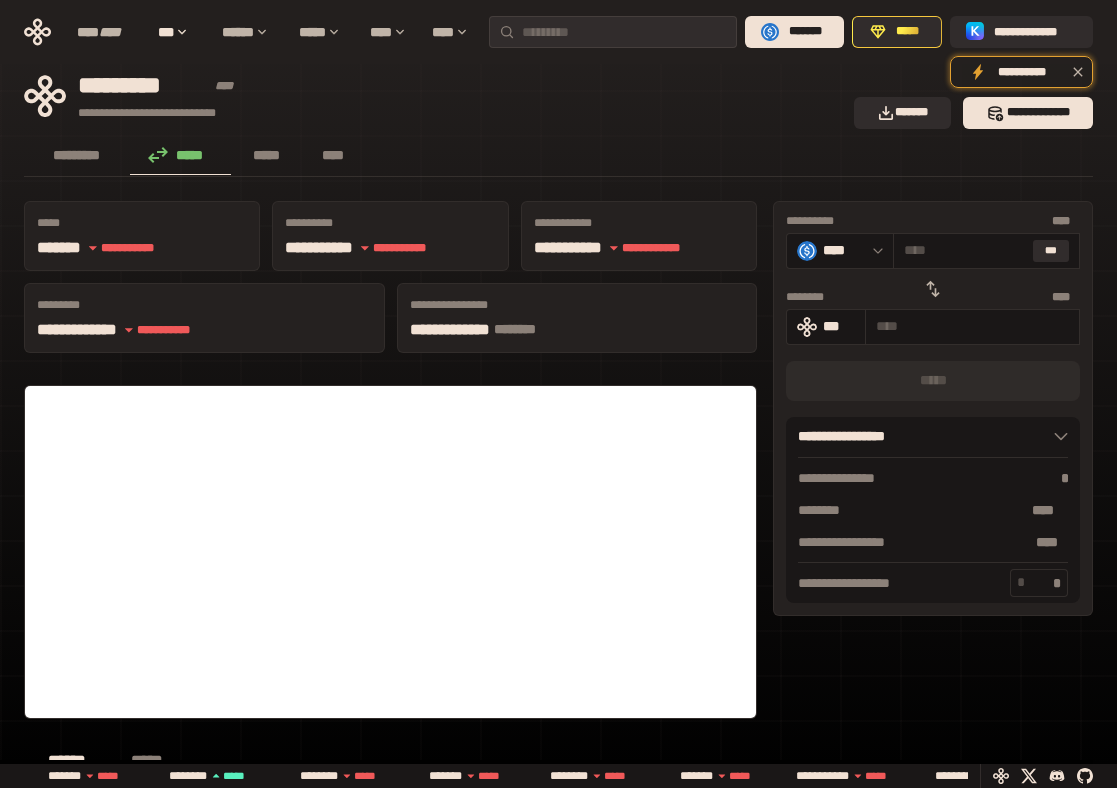click 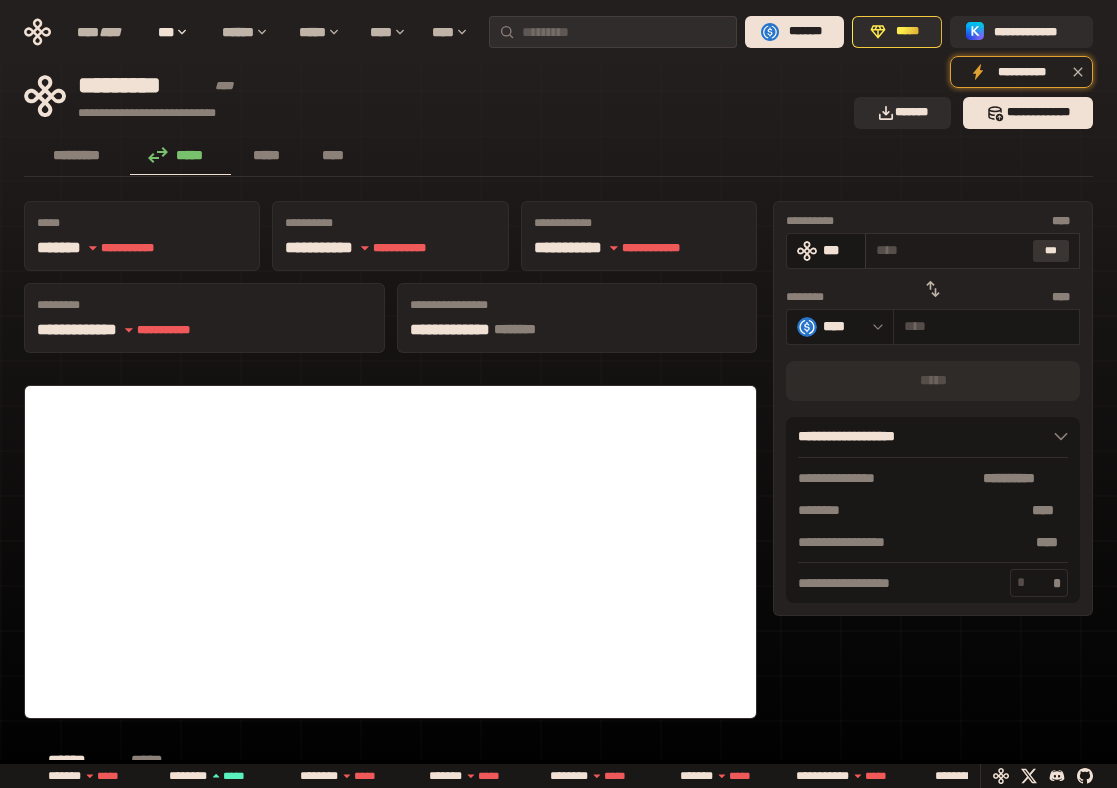 click on "***" at bounding box center (1051, 251) 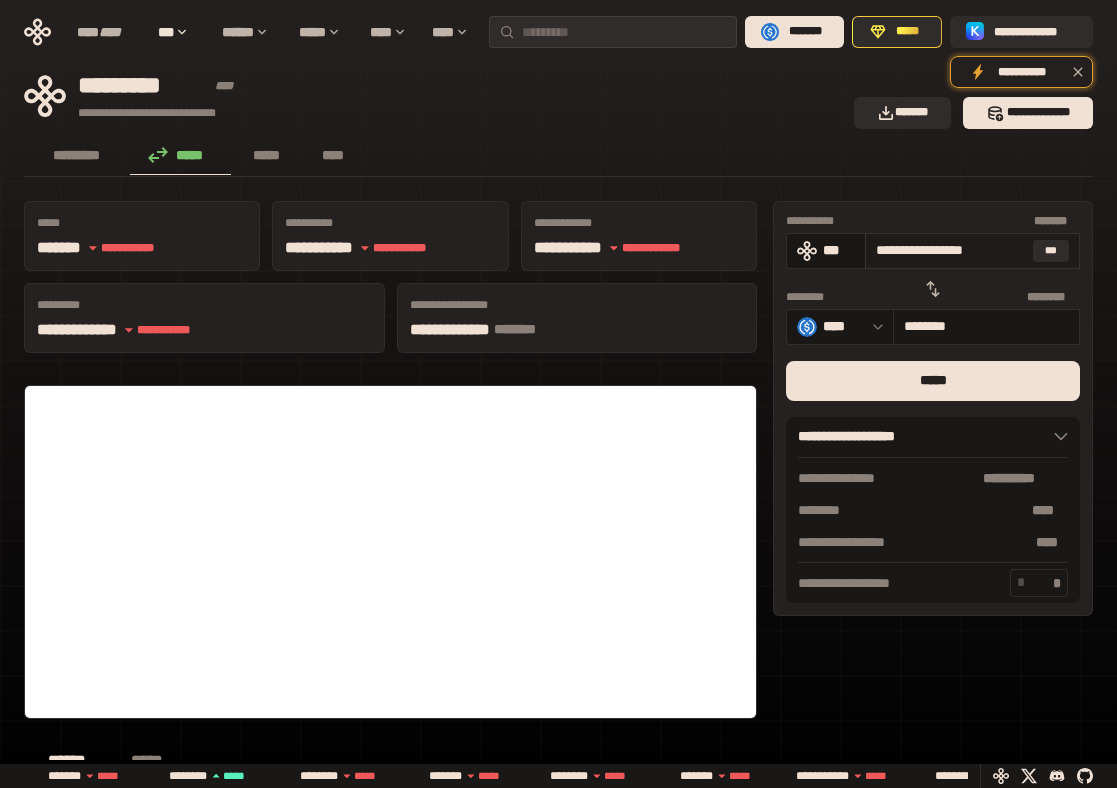 click on "**********" at bounding box center (950, 250) 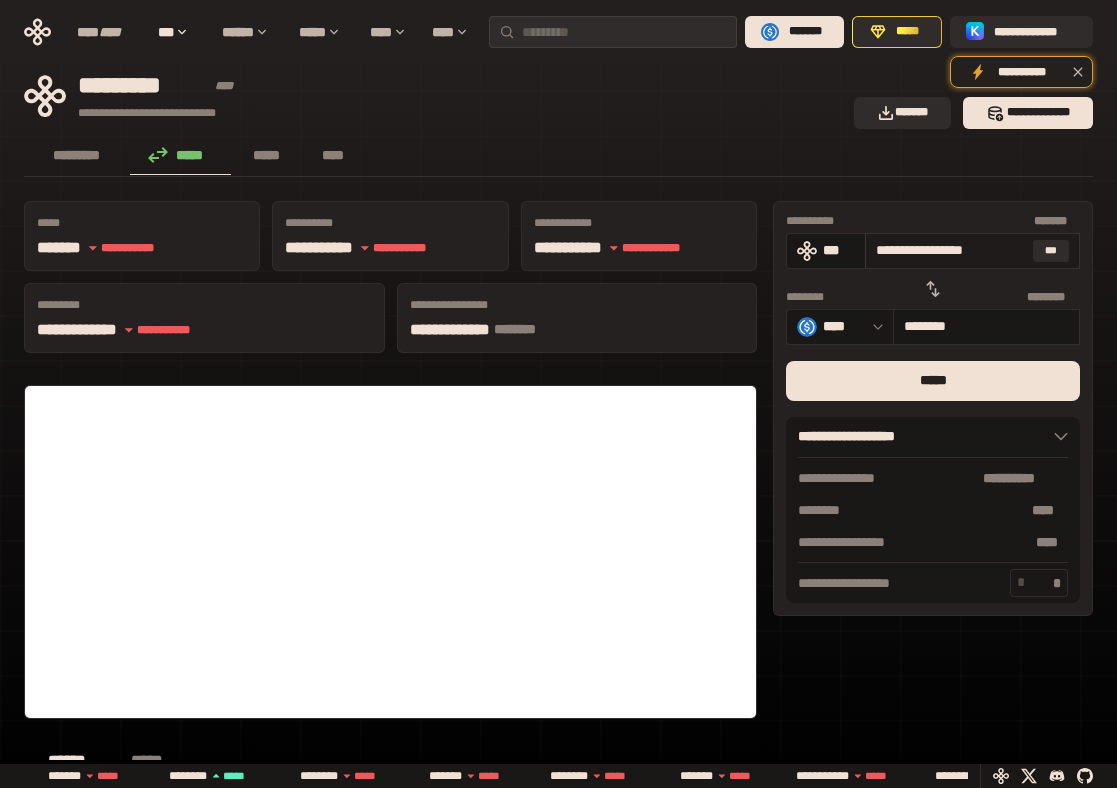 type on "*" 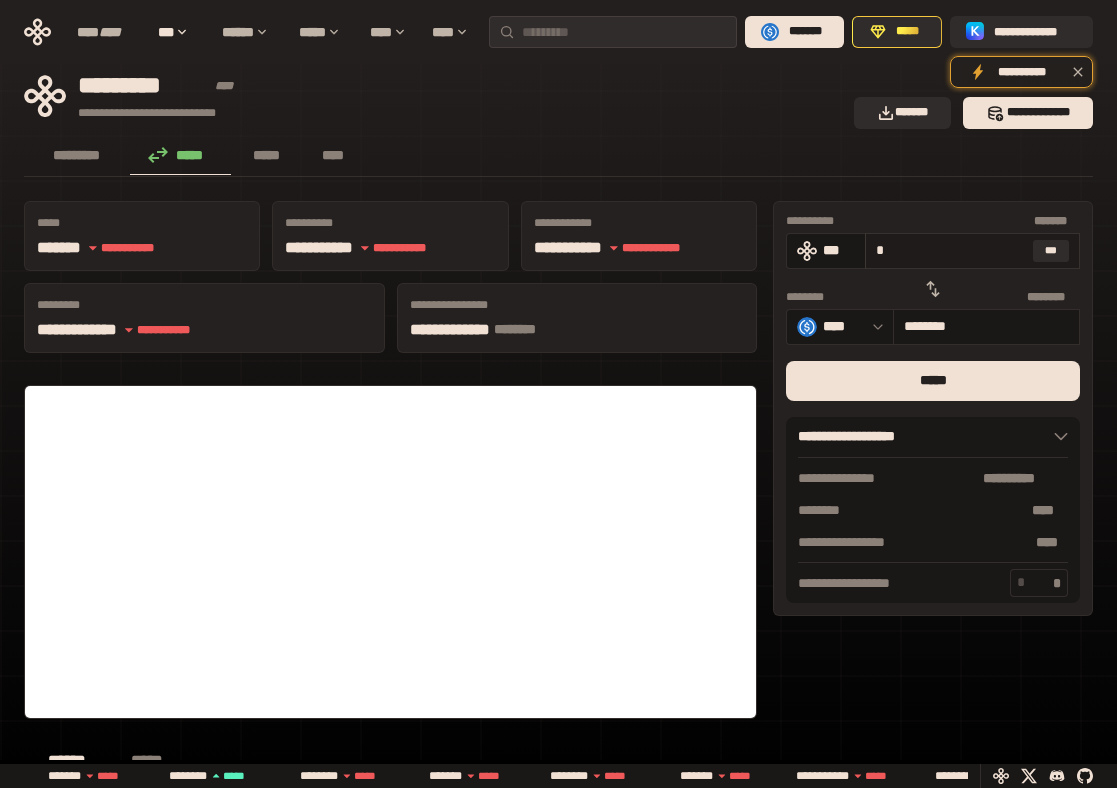 type on "********" 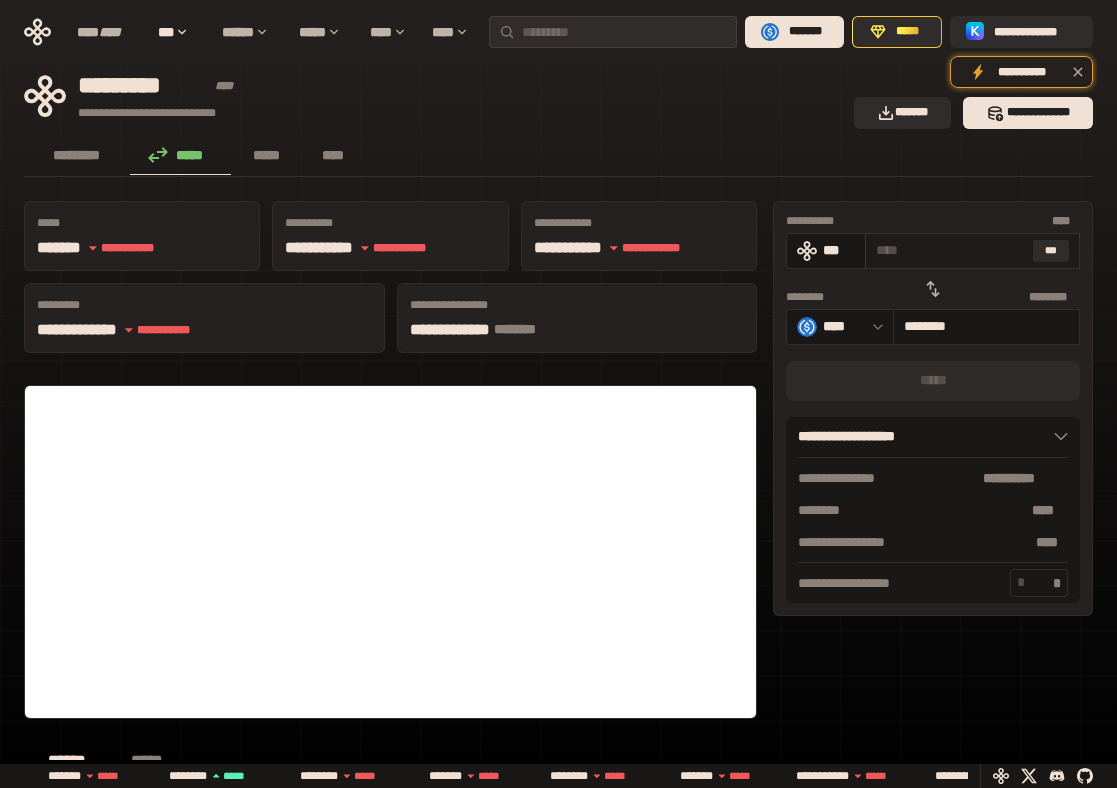 type on "*" 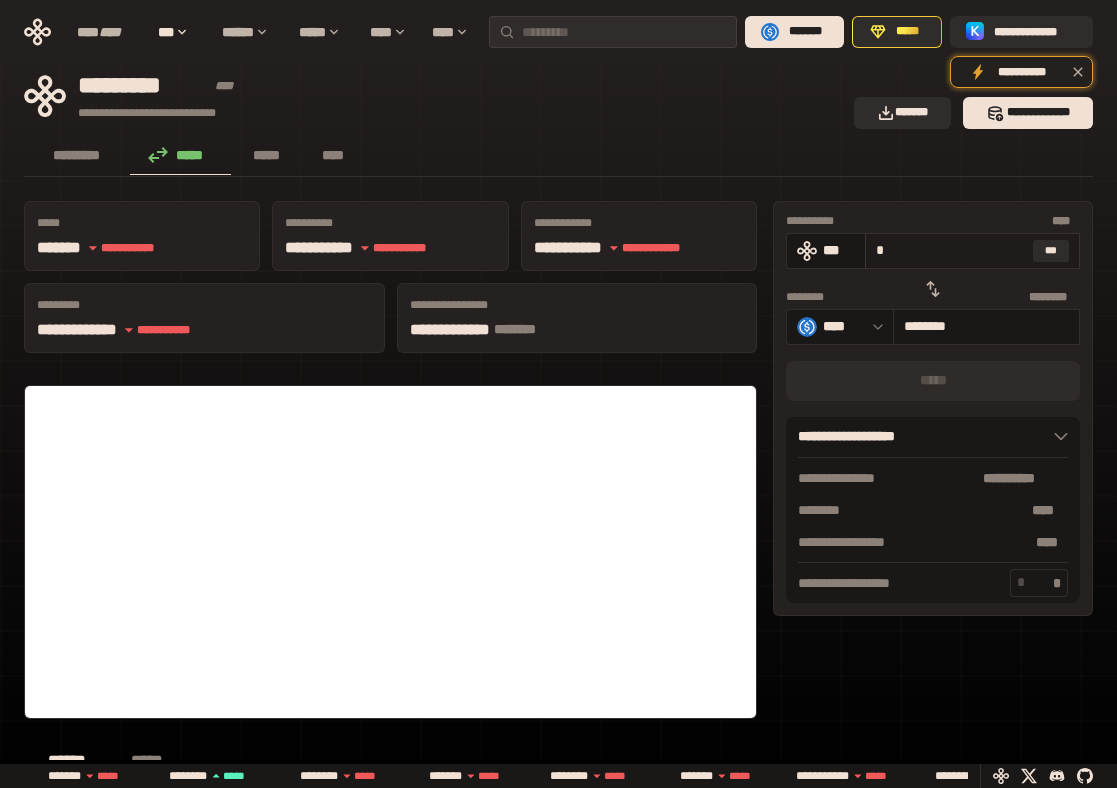 type on "********" 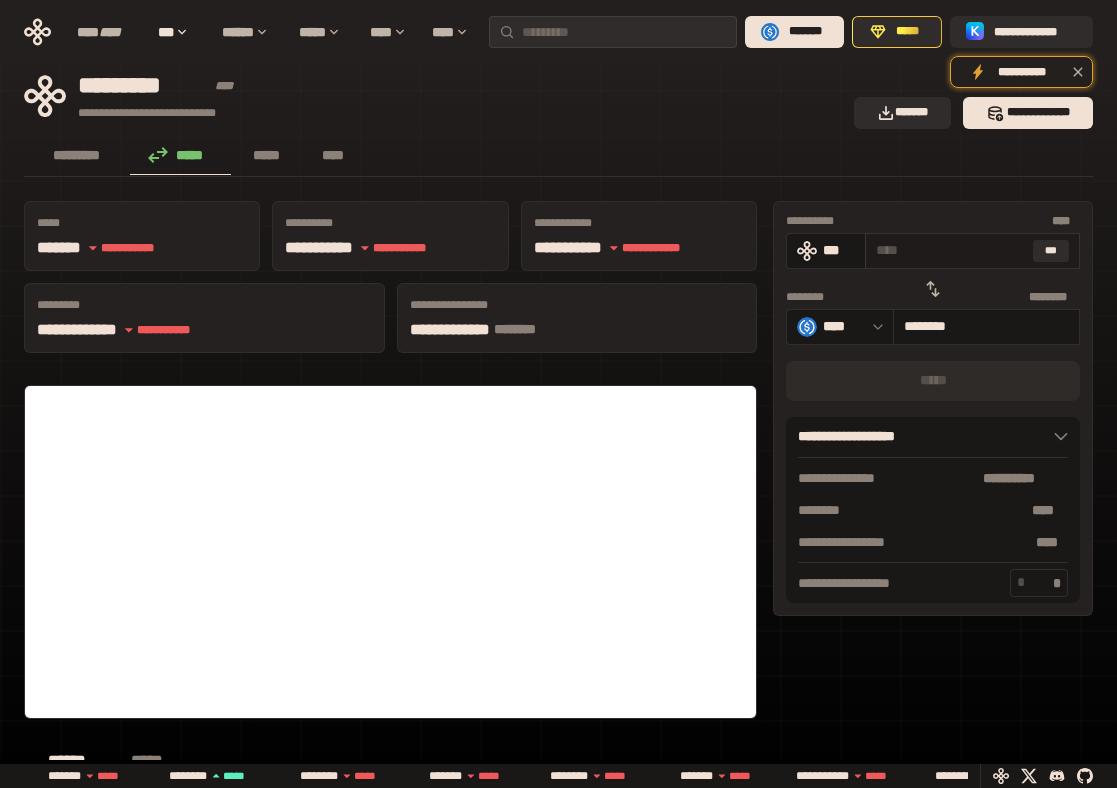 type on "*" 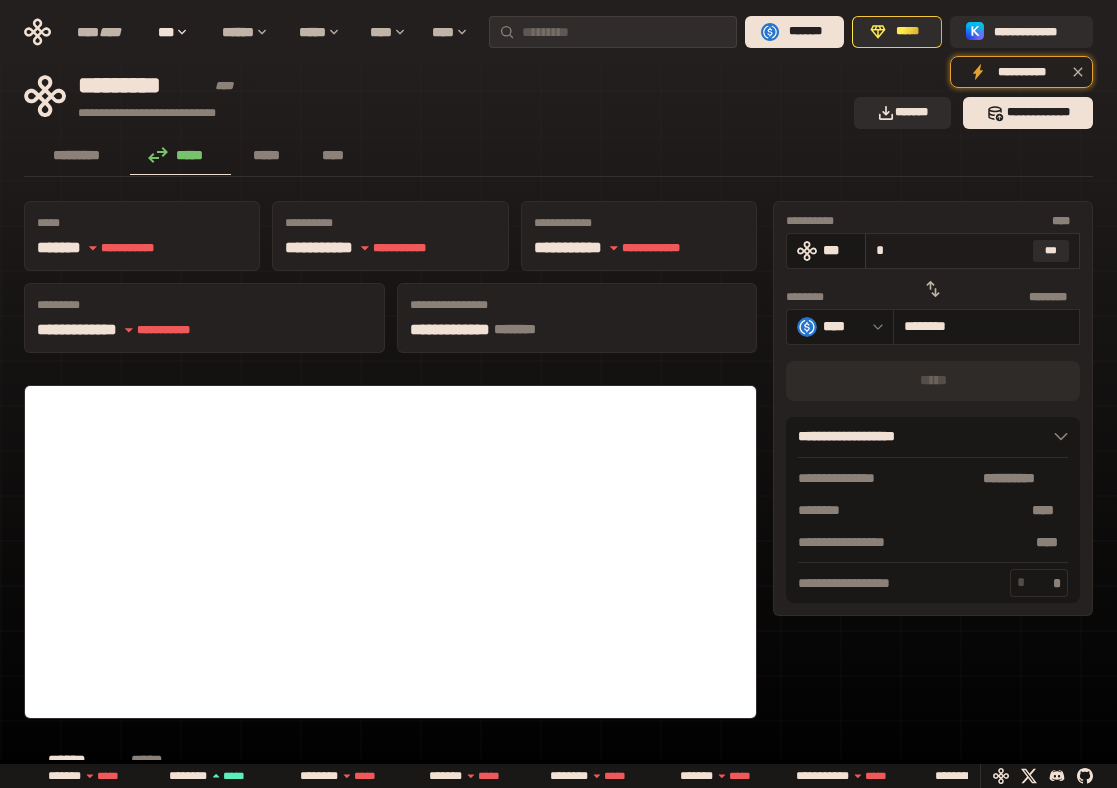 type on "********" 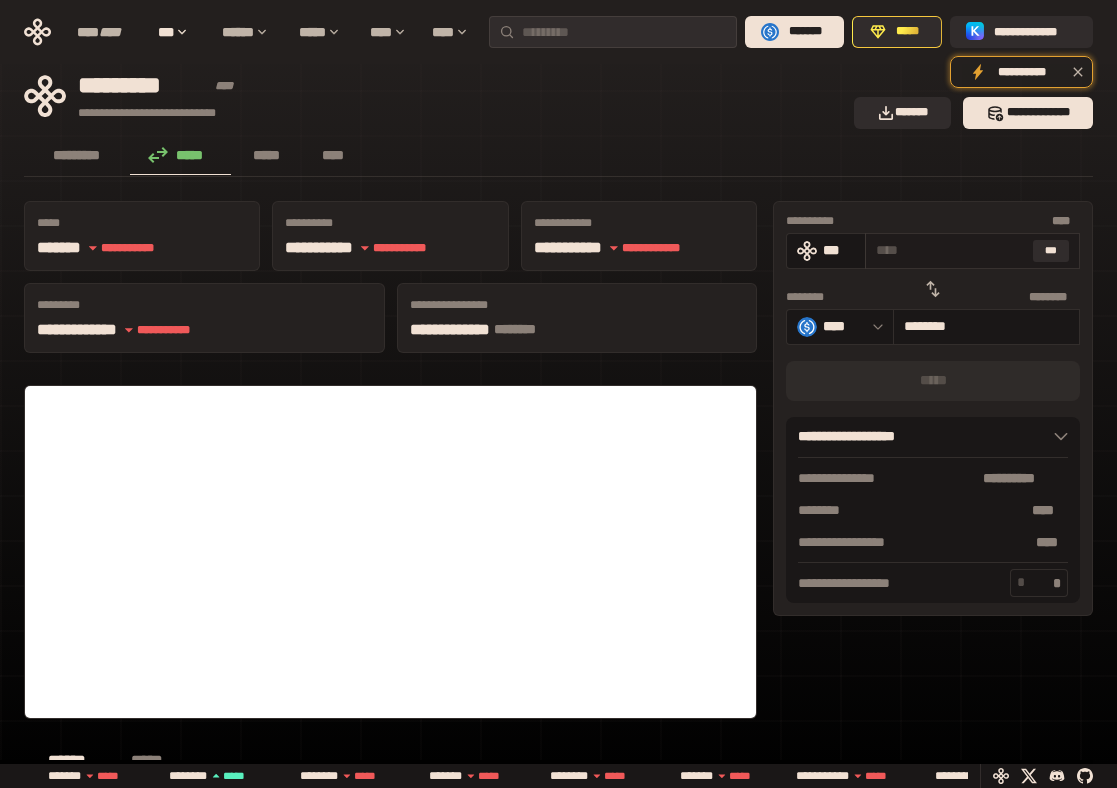 type on "*" 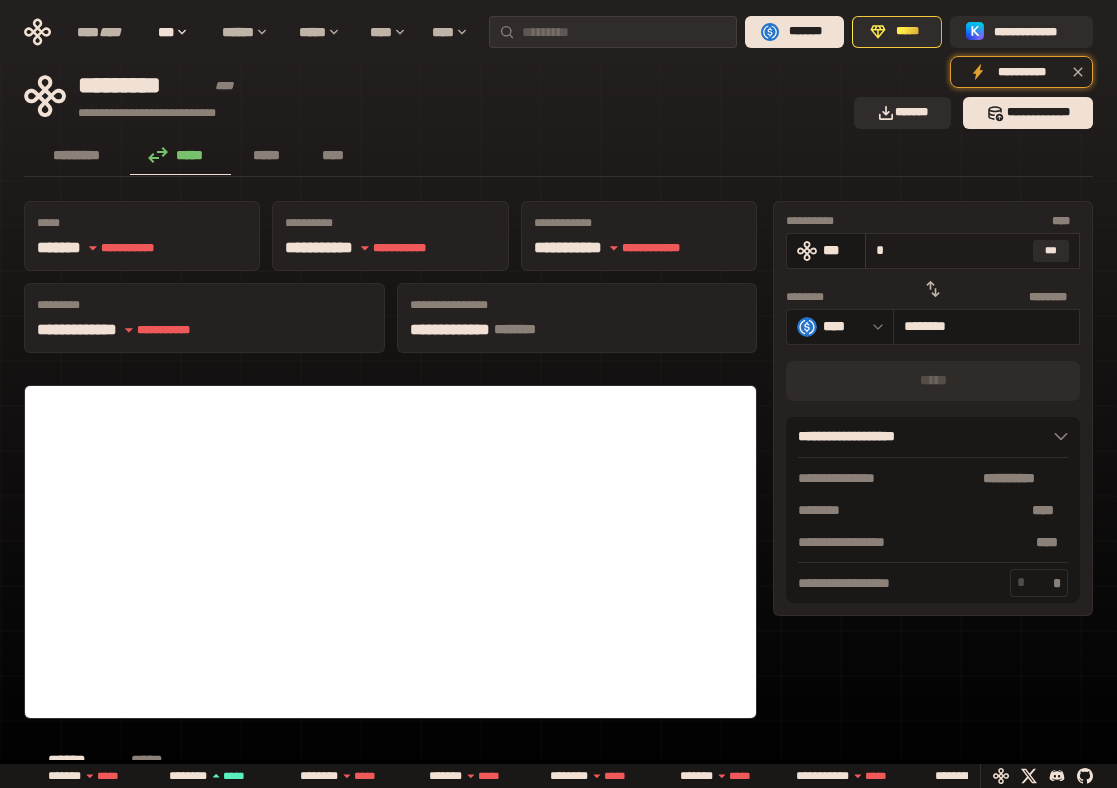 type on "********" 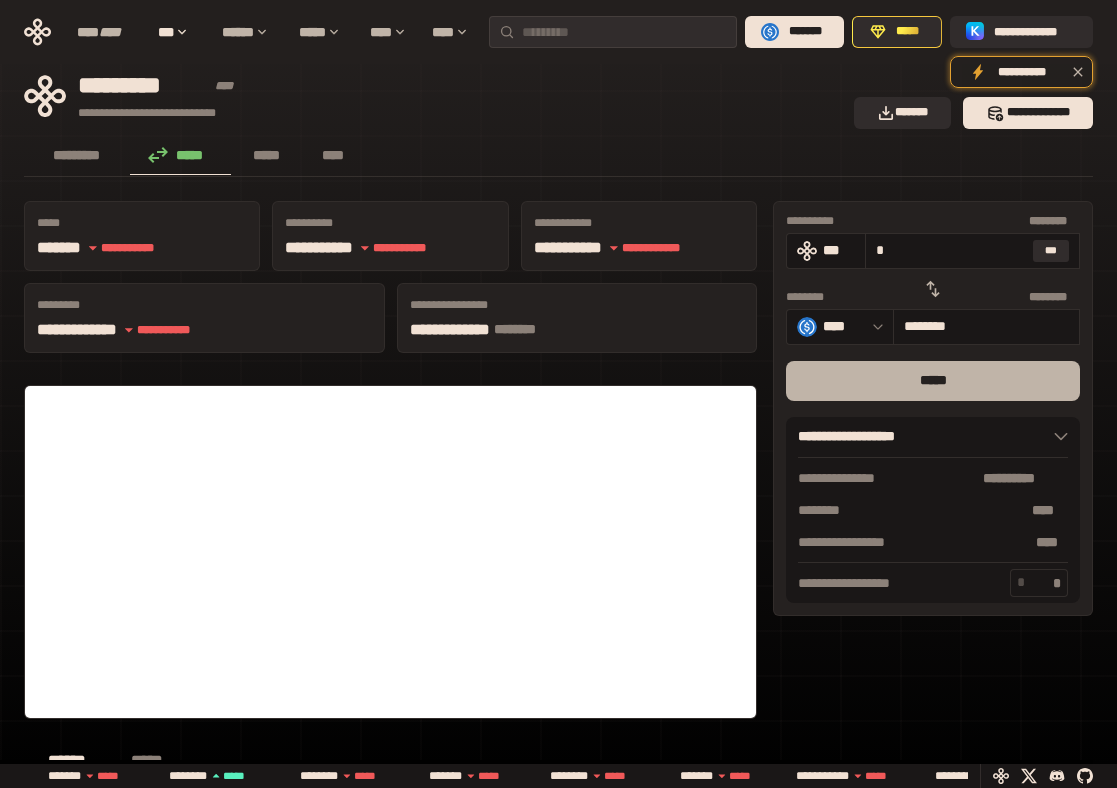 type on "*" 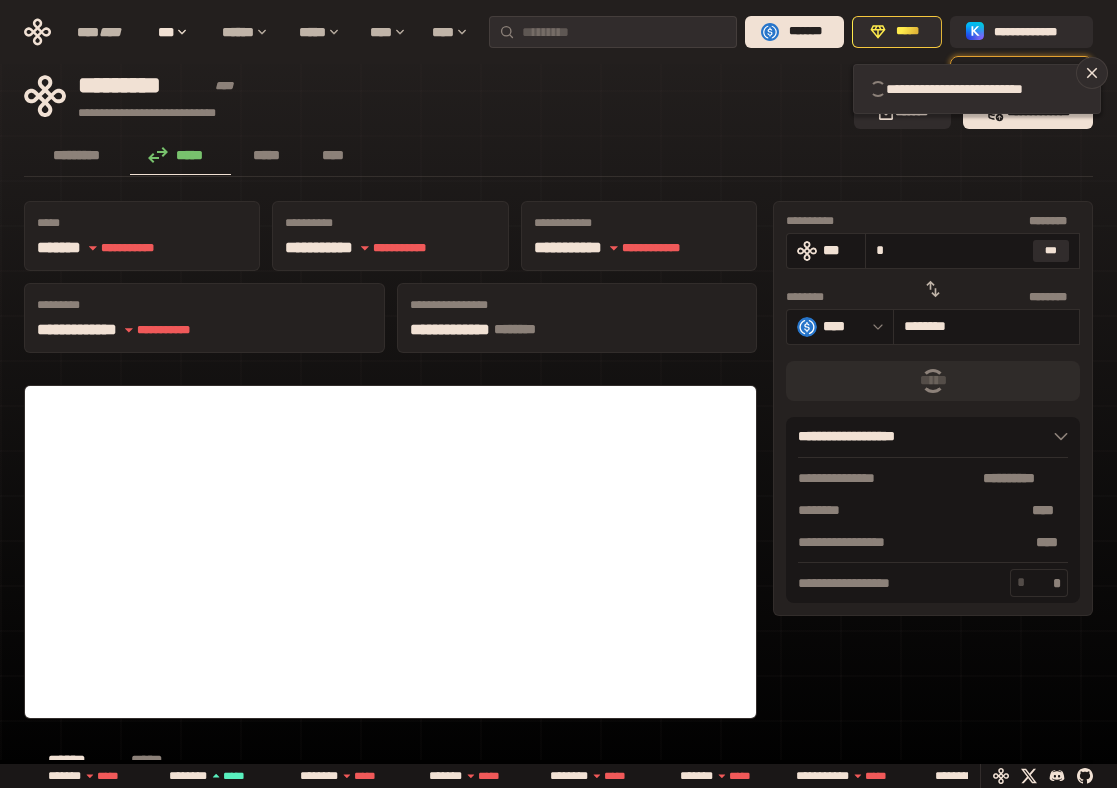 type 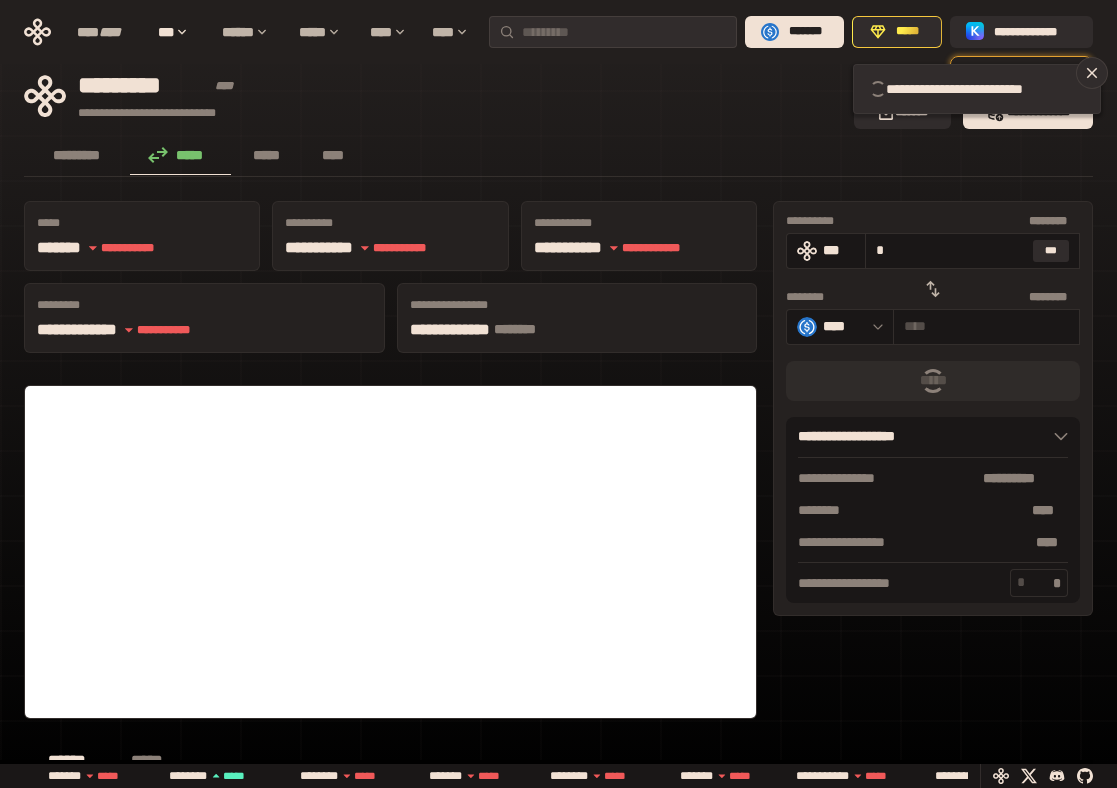 type 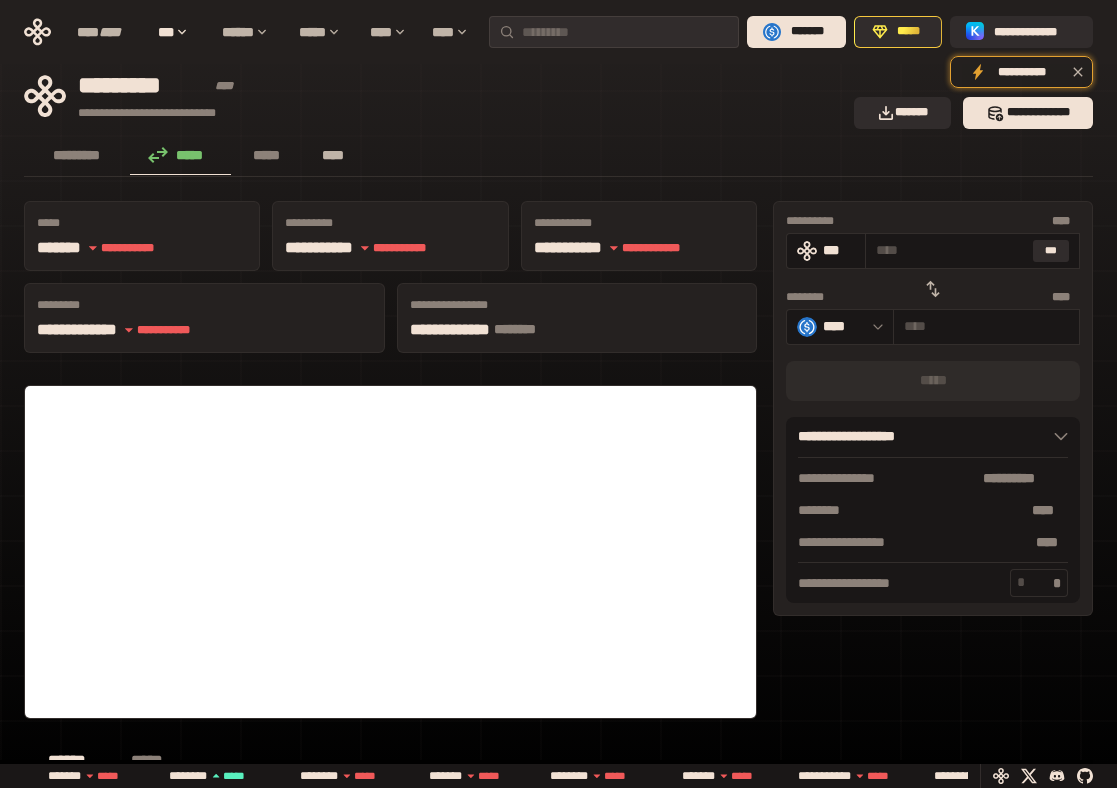 click on "****" at bounding box center [332, 155] 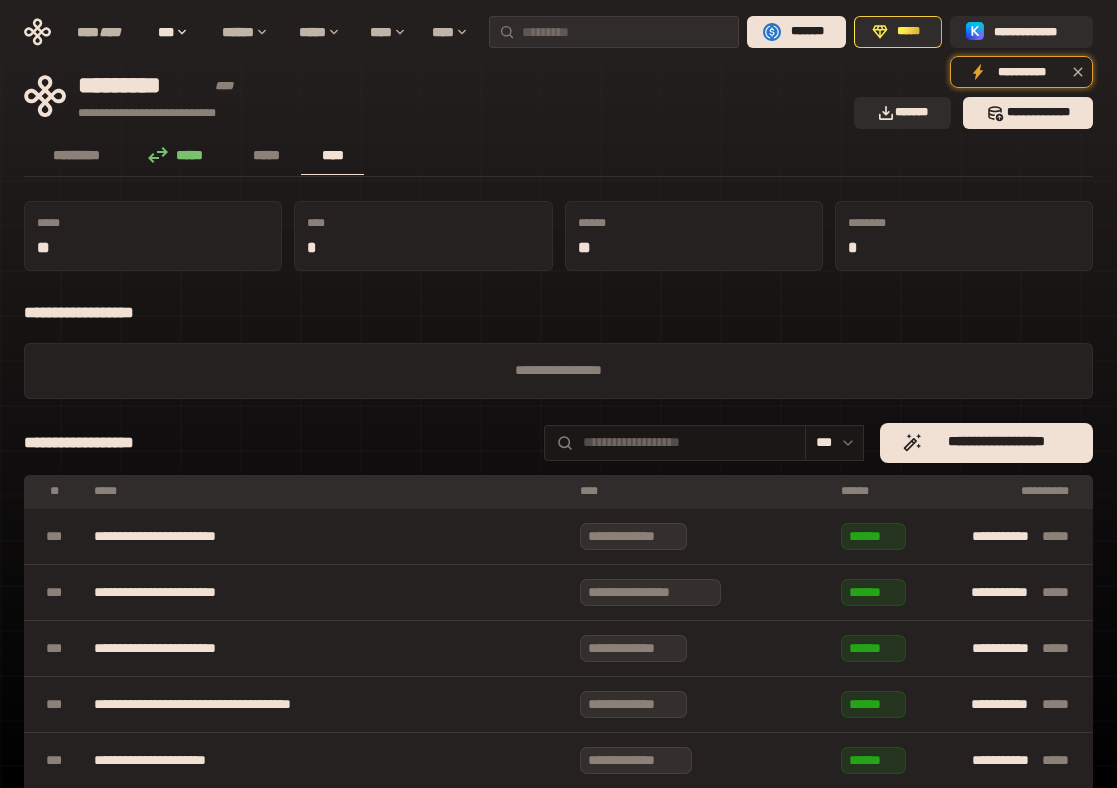 click on "*********" at bounding box center [143, 87] 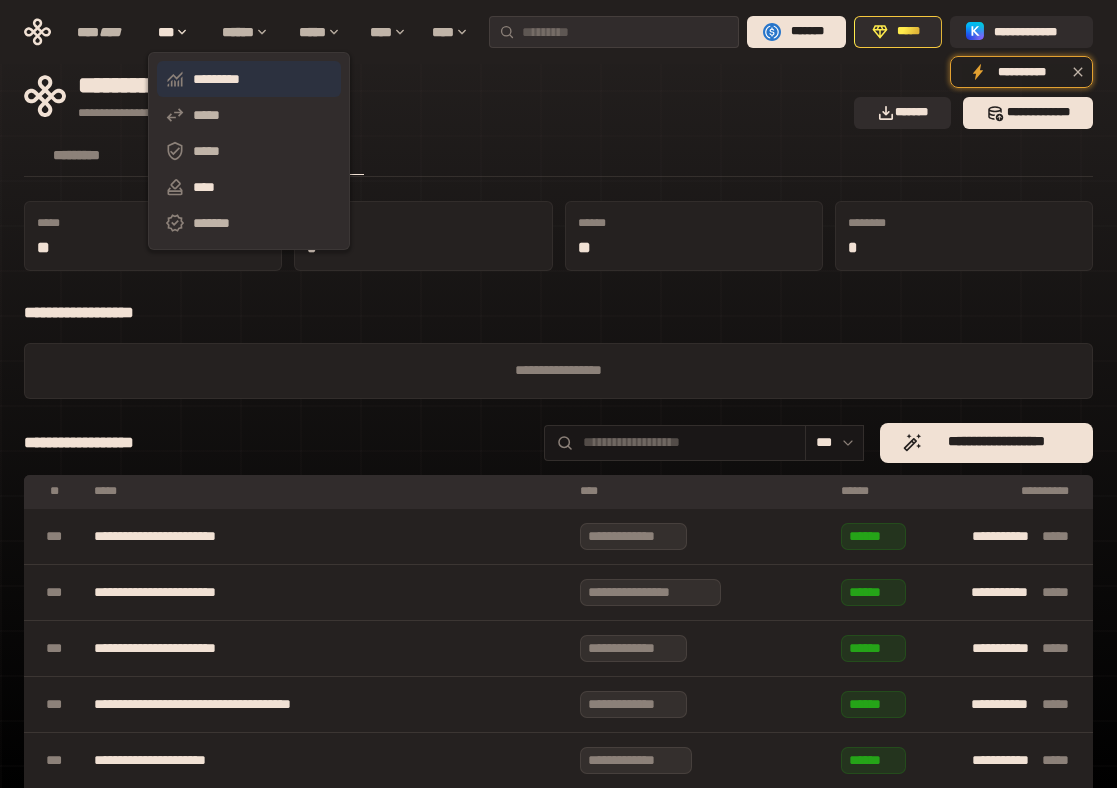 click on "*********" at bounding box center [249, 79] 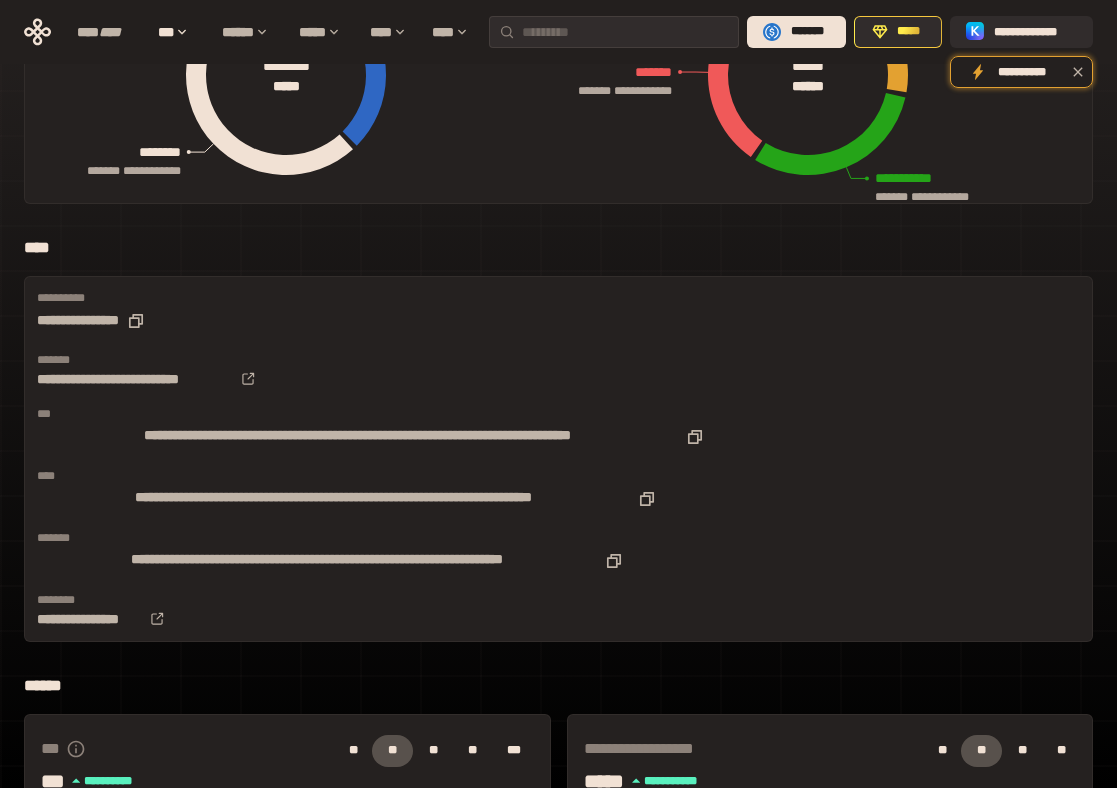 scroll, scrollTop: 0, scrollLeft: 0, axis: both 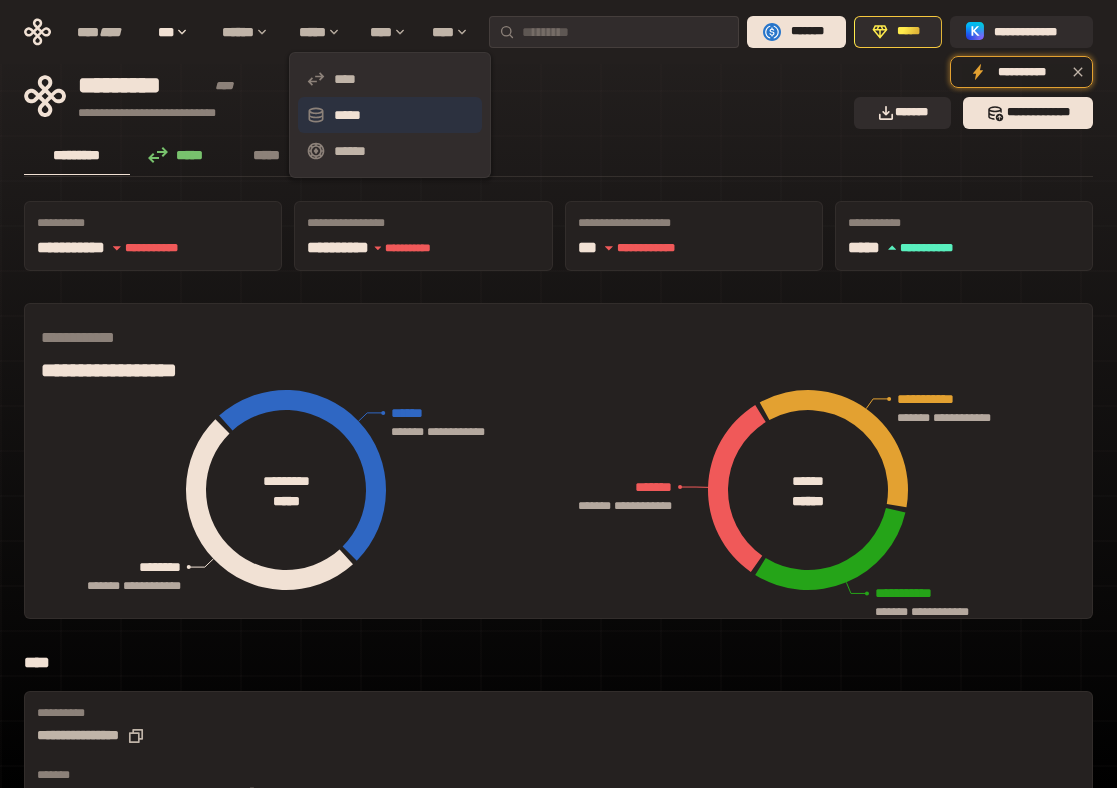 click on "*****" at bounding box center [390, 115] 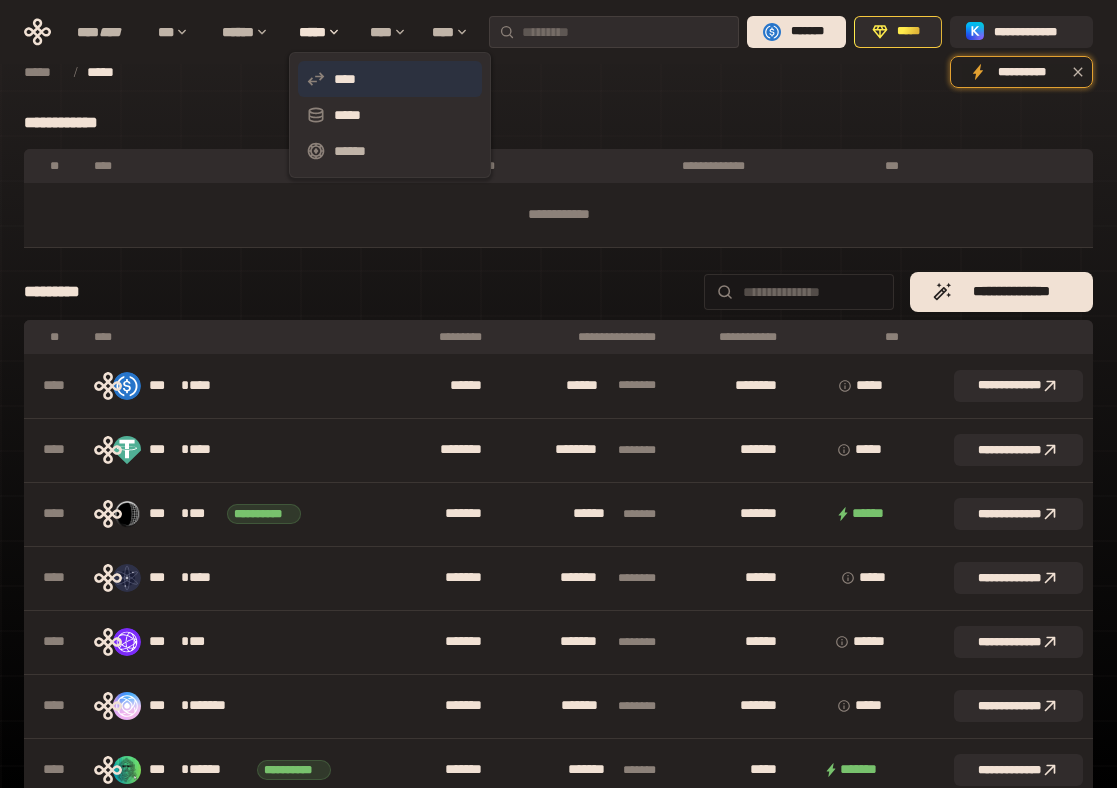 click on "****" at bounding box center (390, 79) 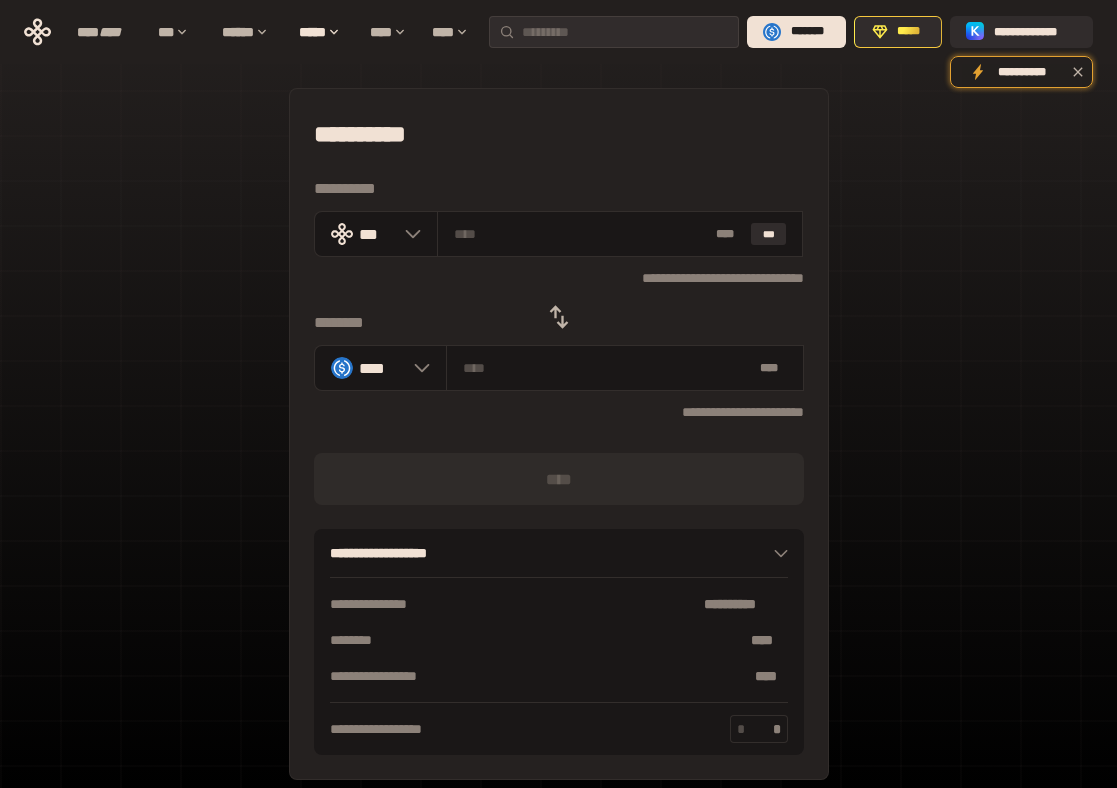 click 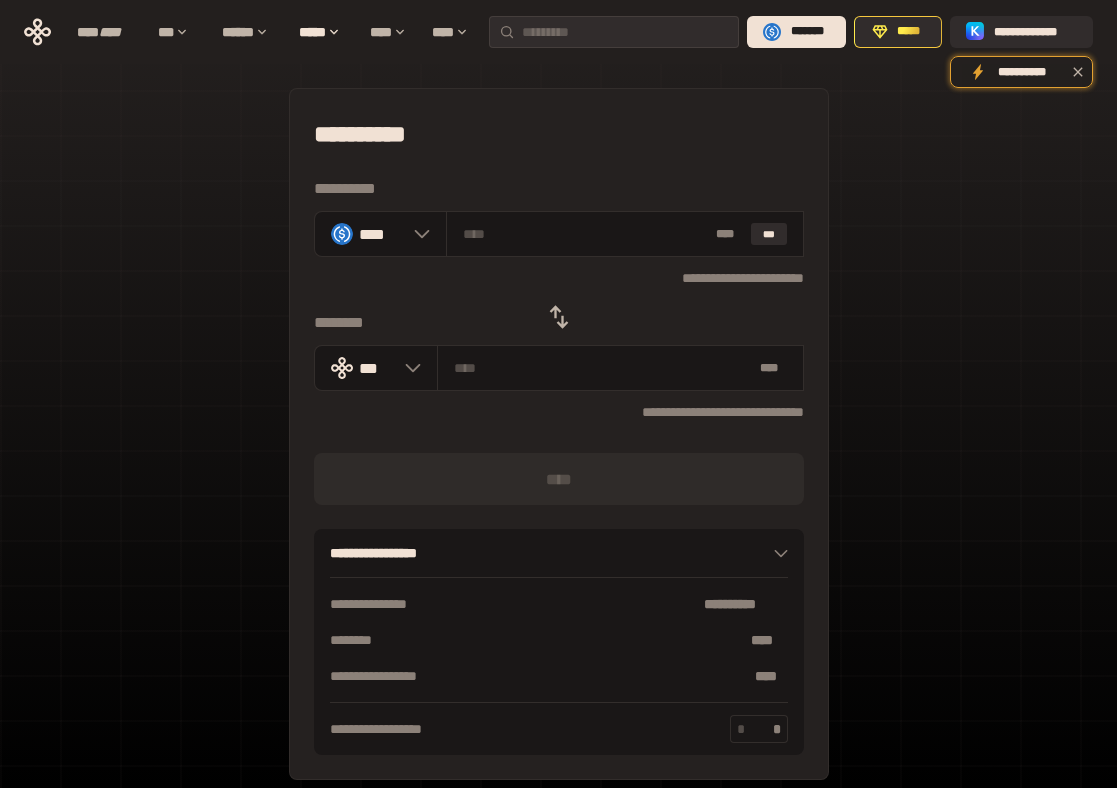click 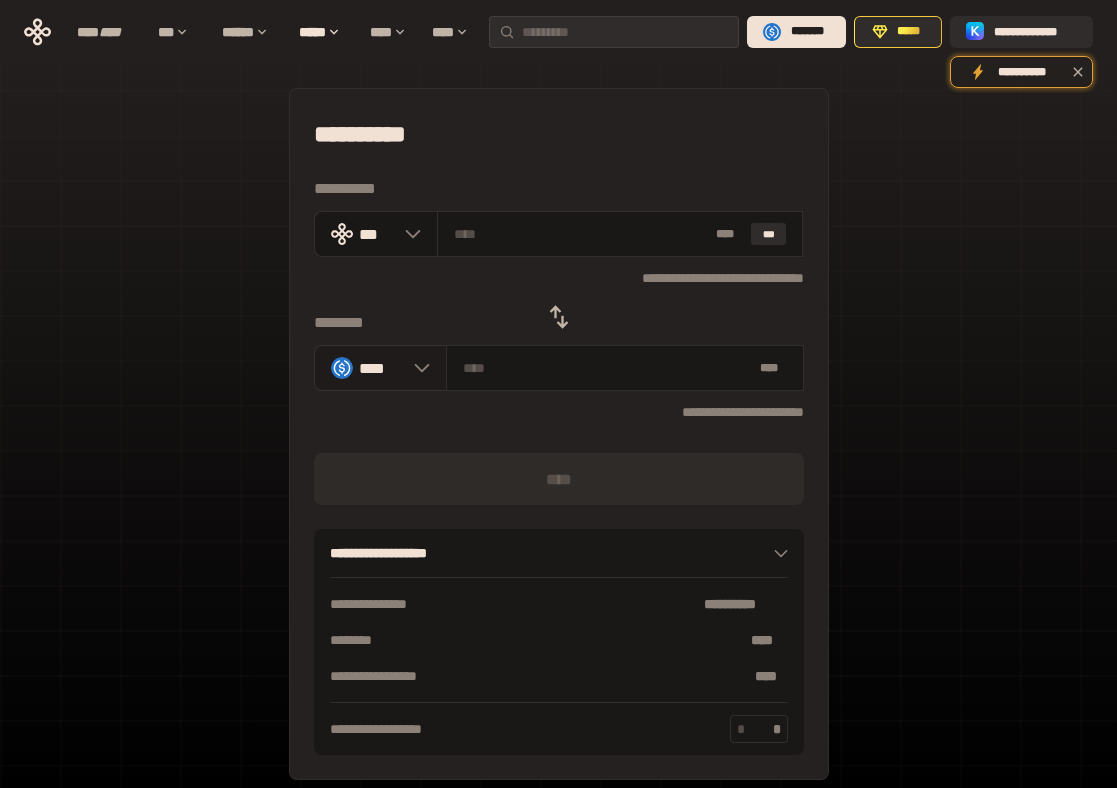 click at bounding box center [417, 368] 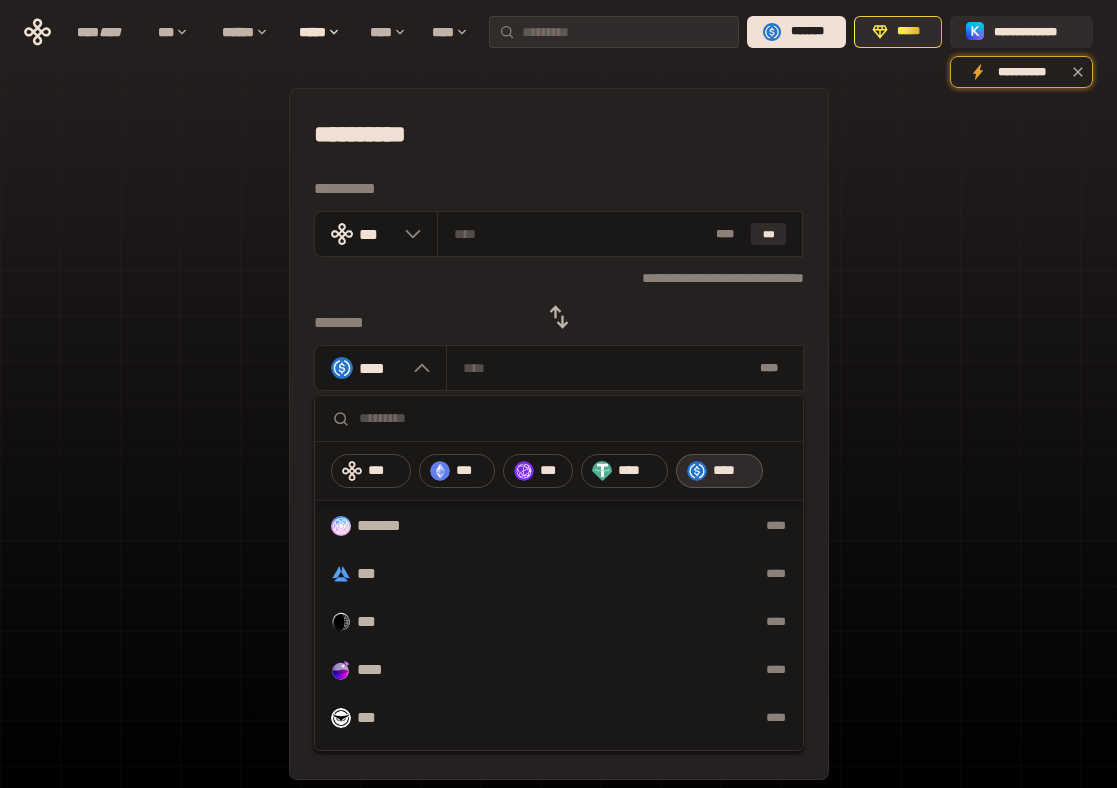 scroll, scrollTop: 626, scrollLeft: 0, axis: vertical 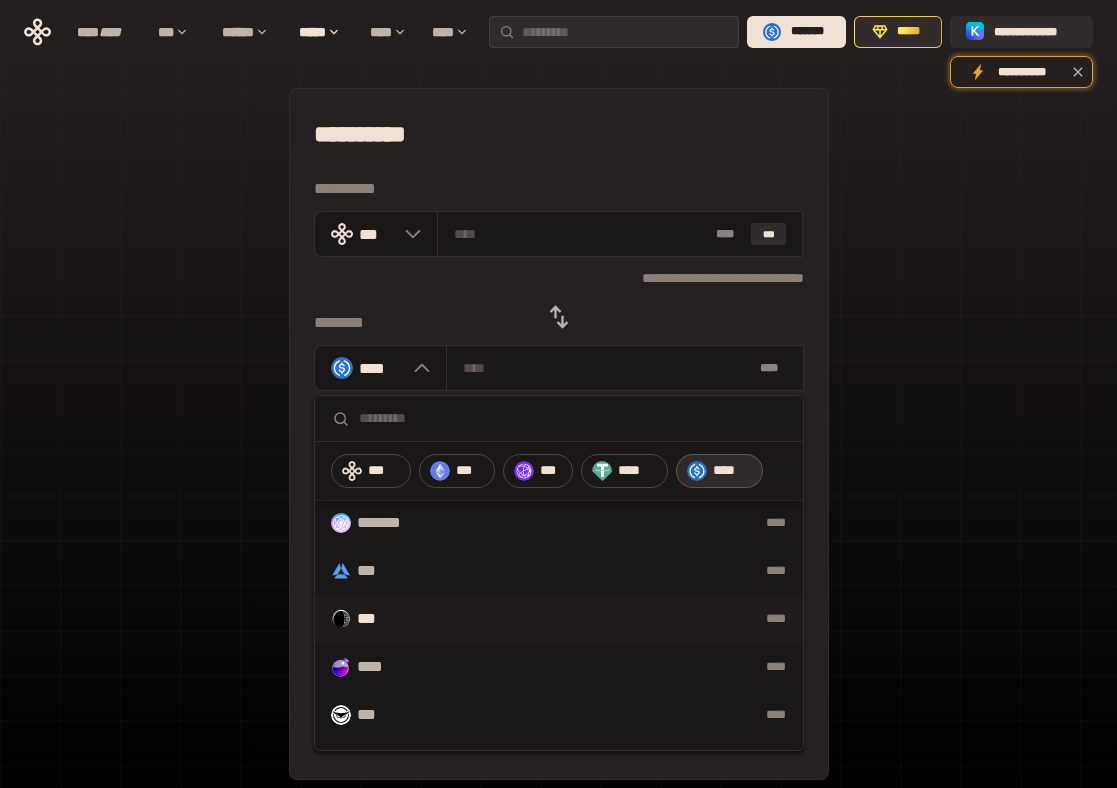 click on "***" at bounding box center [374, 619] 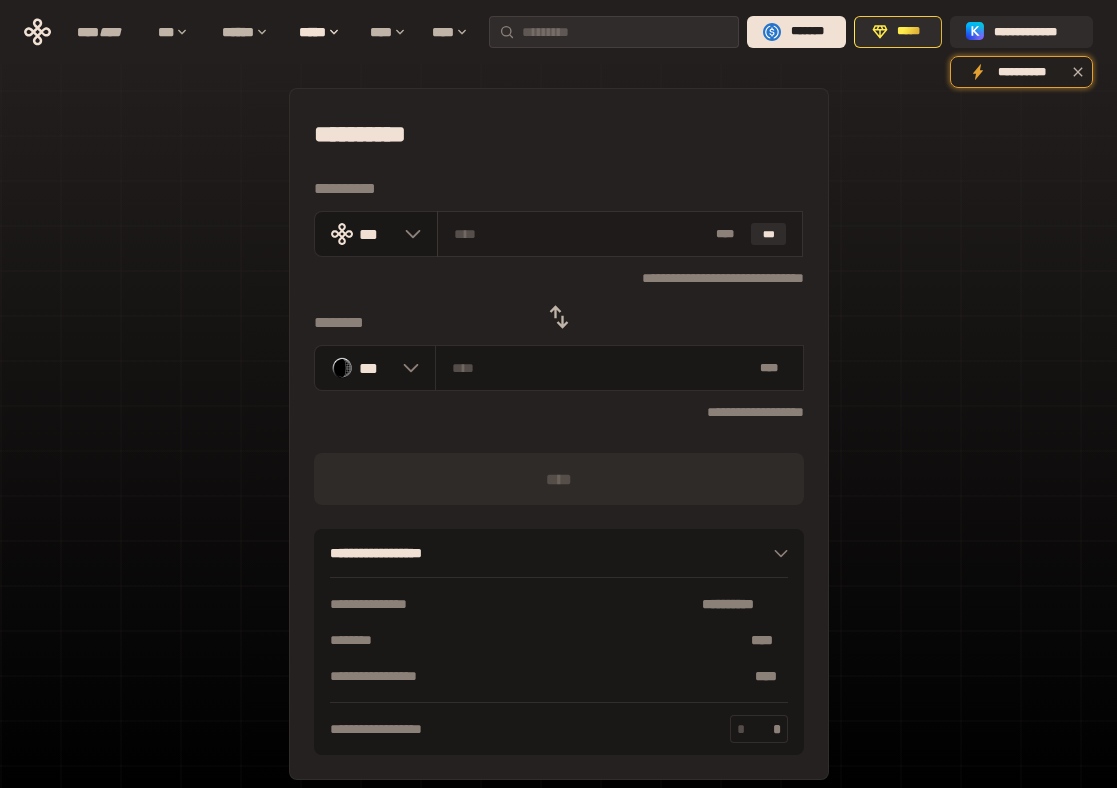 click at bounding box center [581, 234] 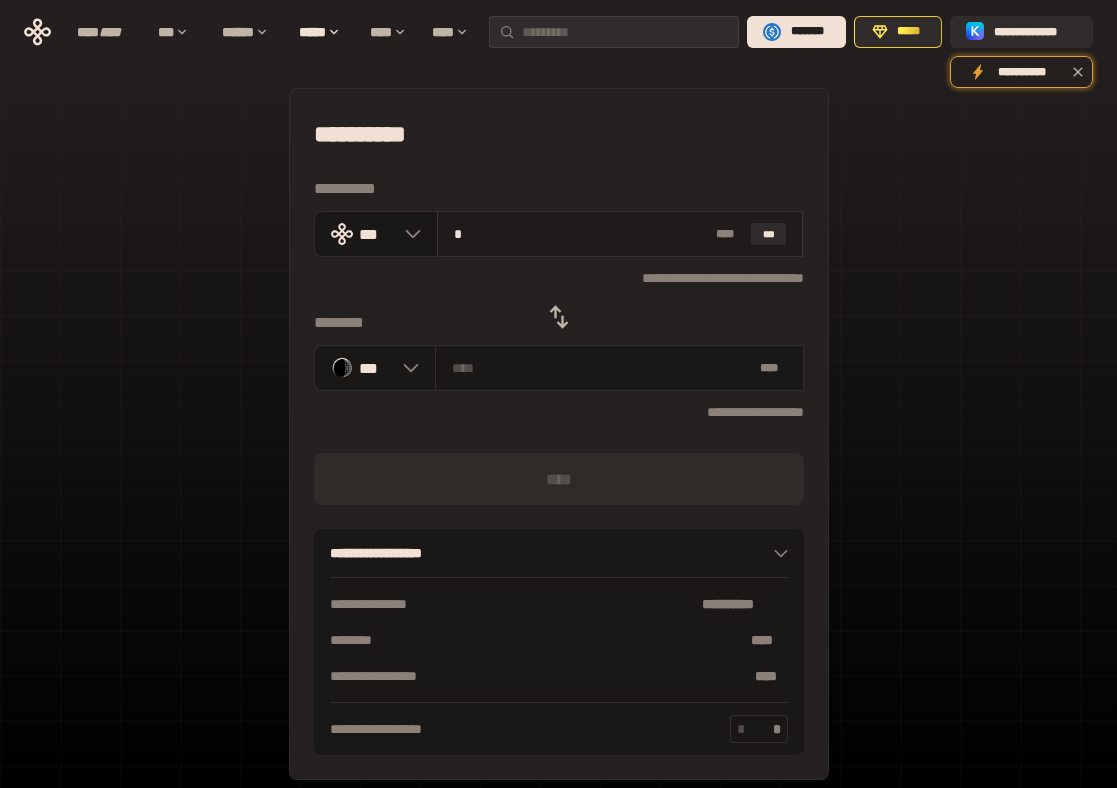 type on "**********" 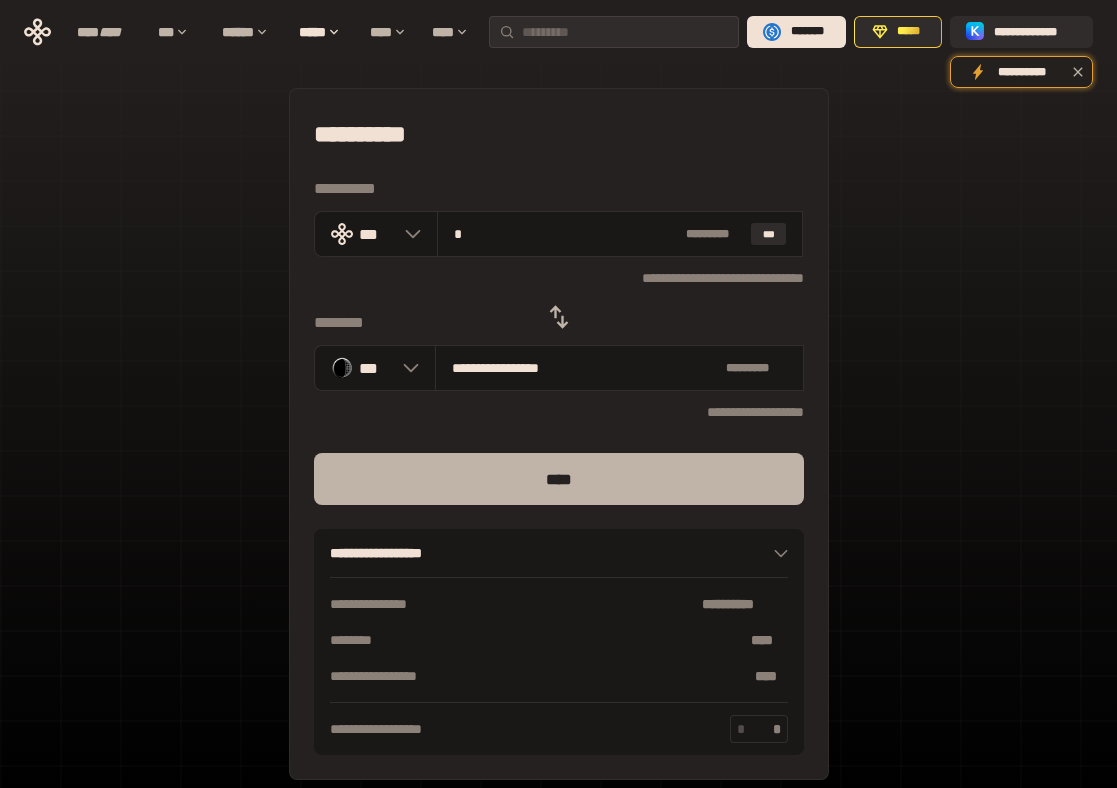 type on "*" 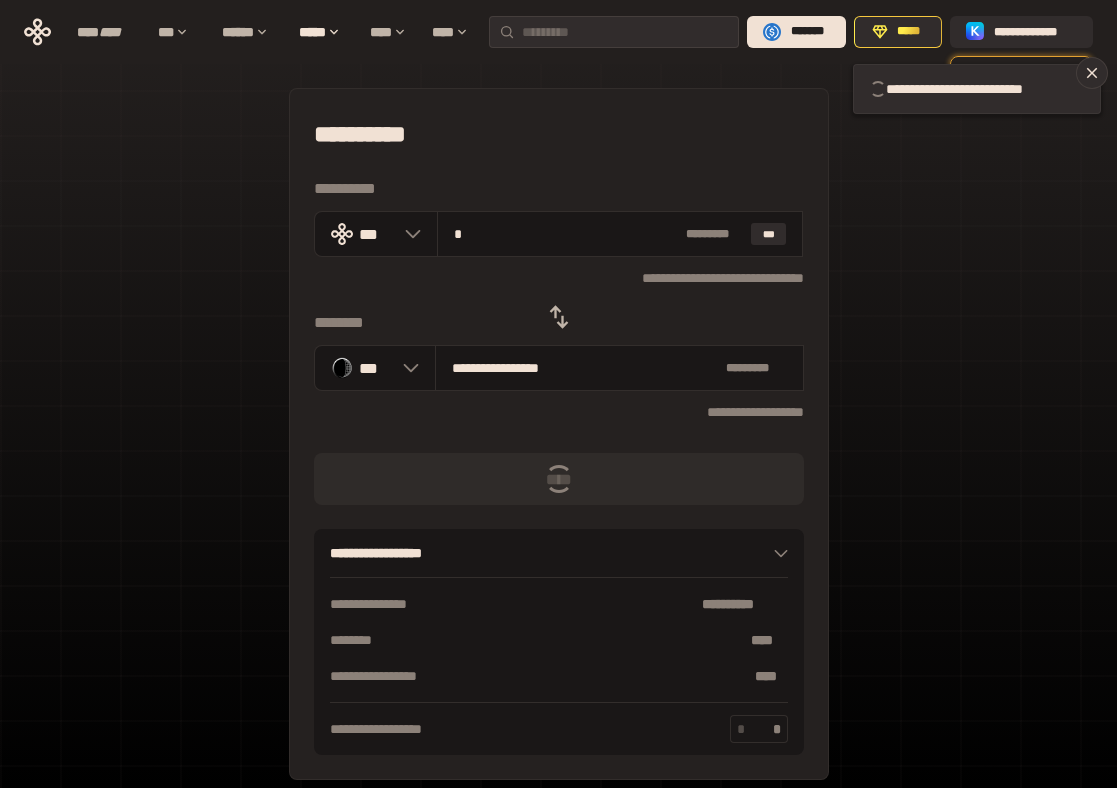 type 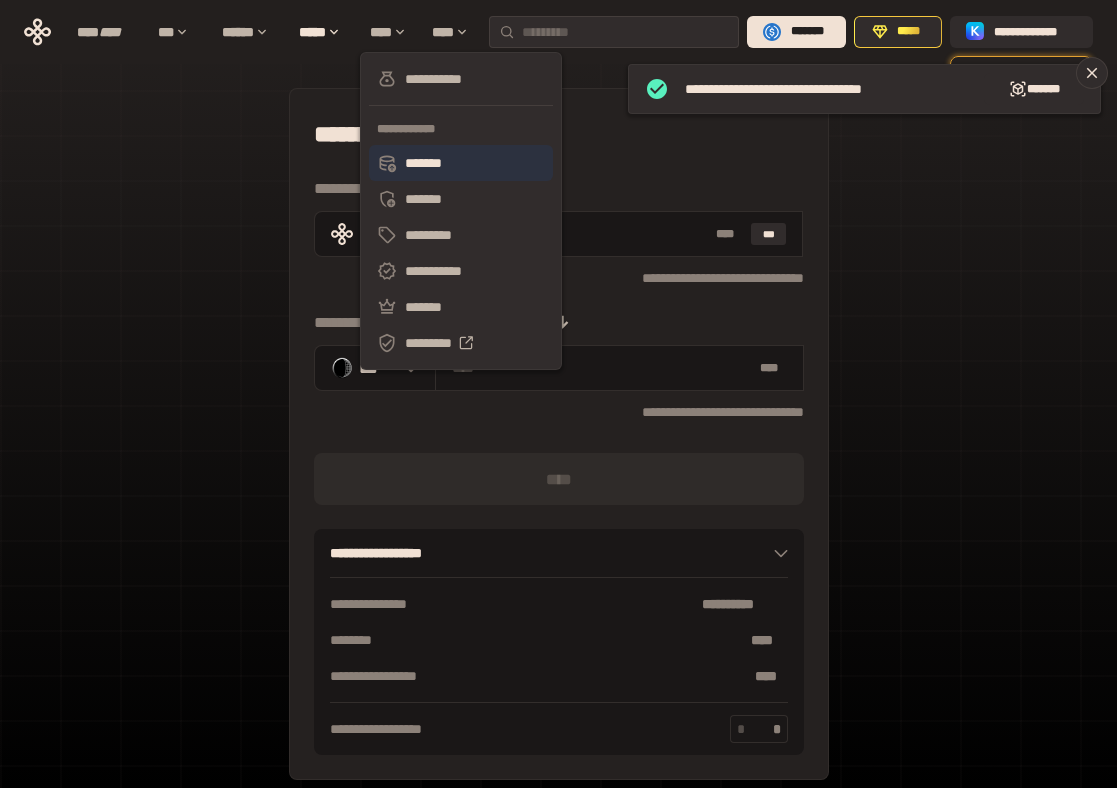 click on "*******" at bounding box center [461, 163] 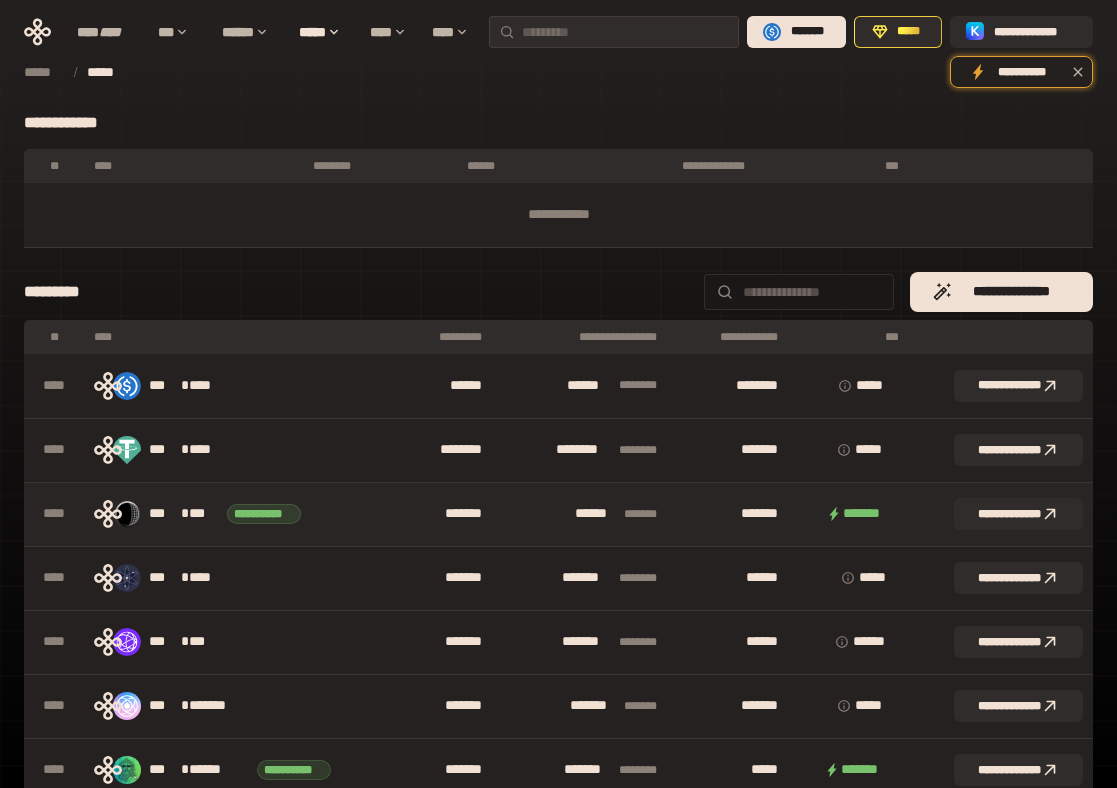 click on "**********" at bounding box center (240, 514) 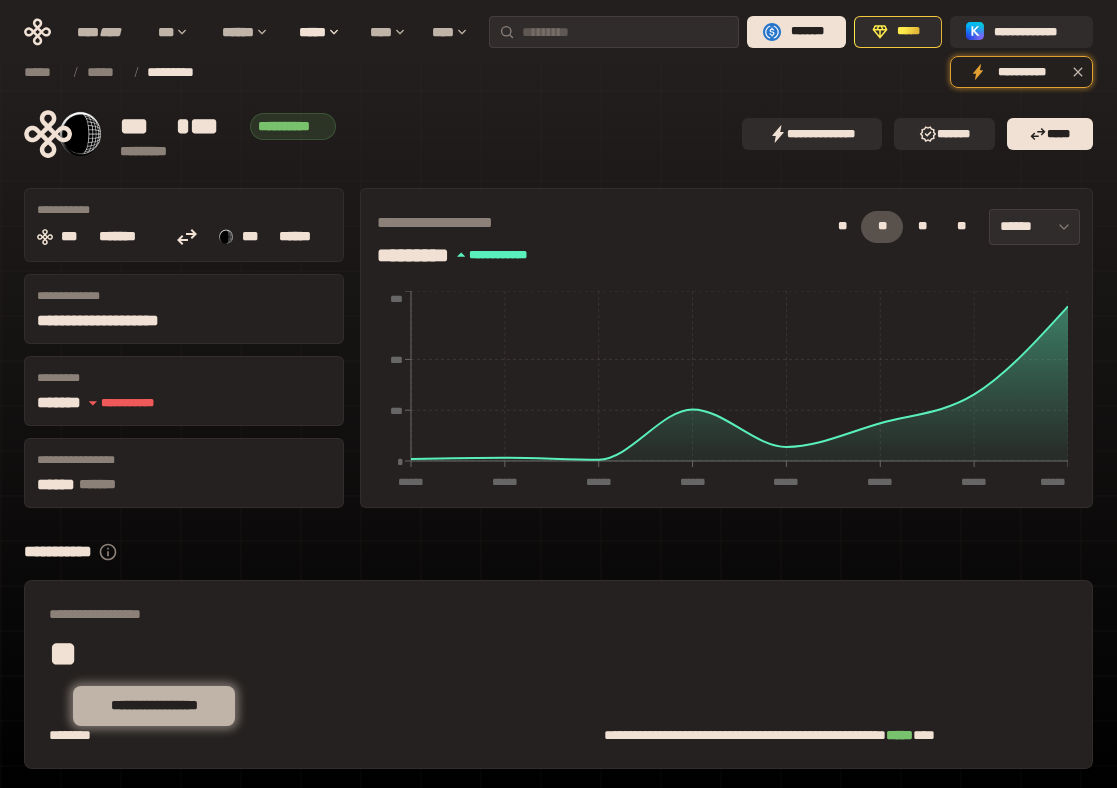click on "**********" at bounding box center (154, 705) 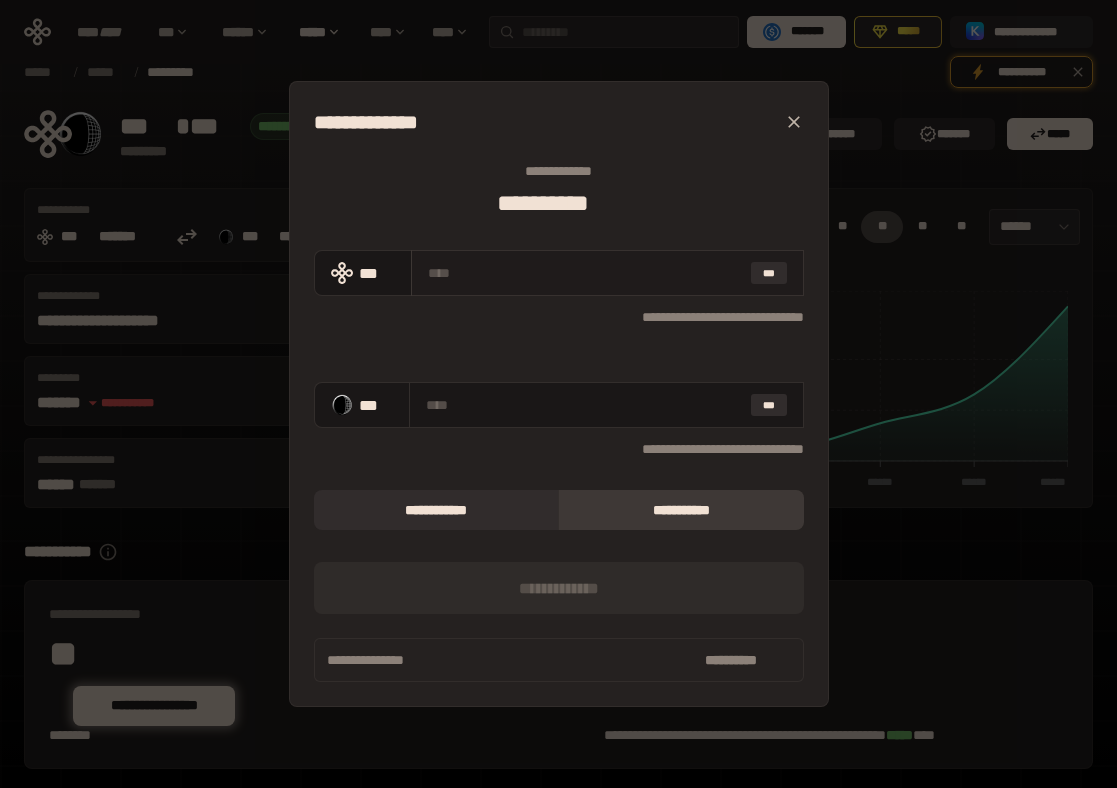 click at bounding box center [585, 273] 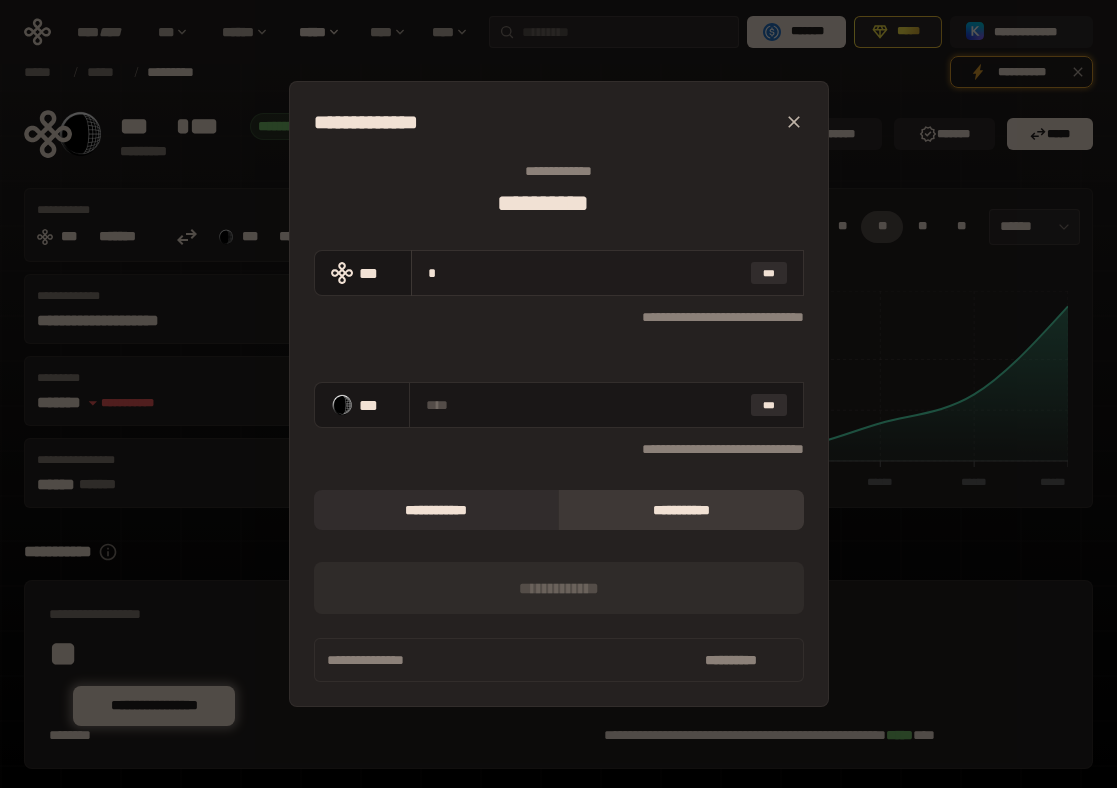 type on "**********" 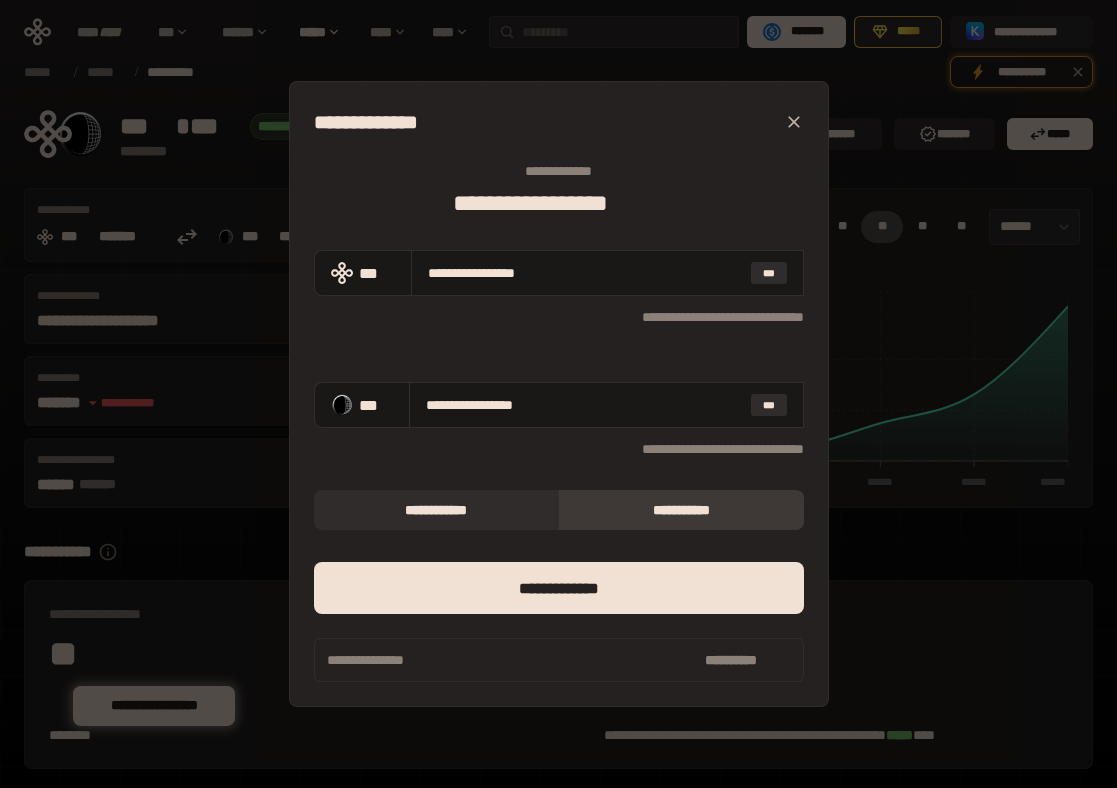 drag, startPoint x: 568, startPoint y: 267, endPoint x: 206, endPoint y: 230, distance: 363.886 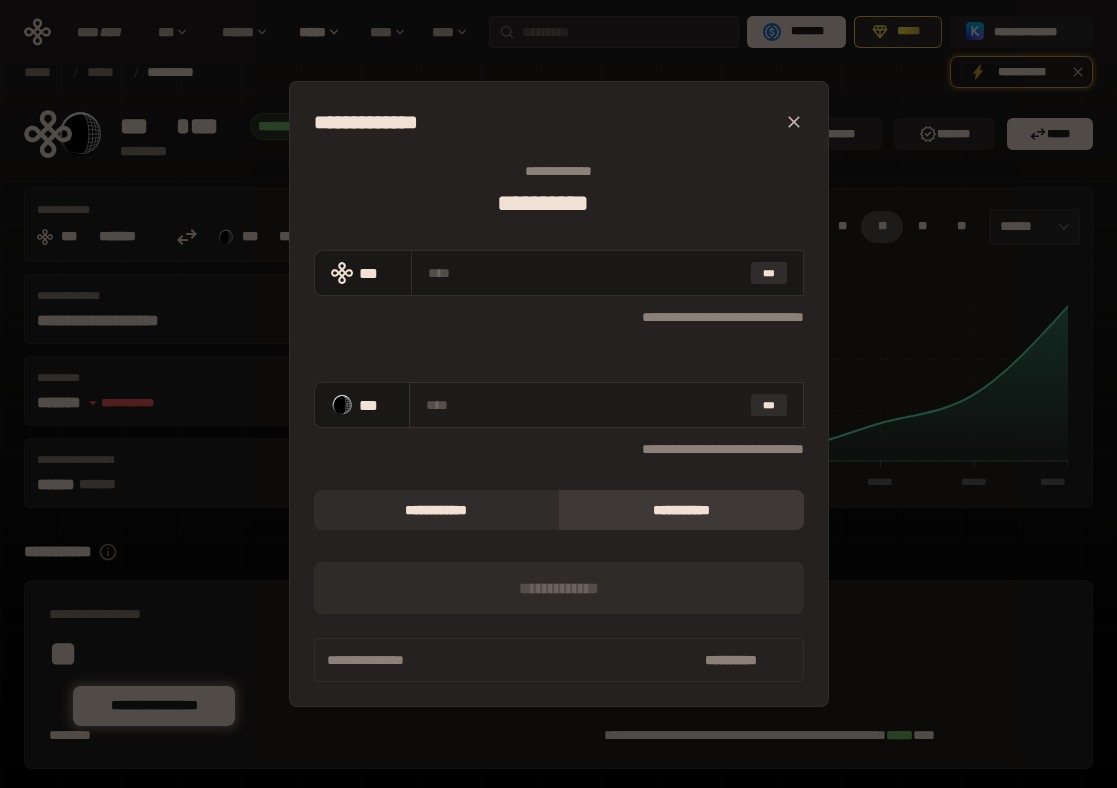 click at bounding box center (584, 405) 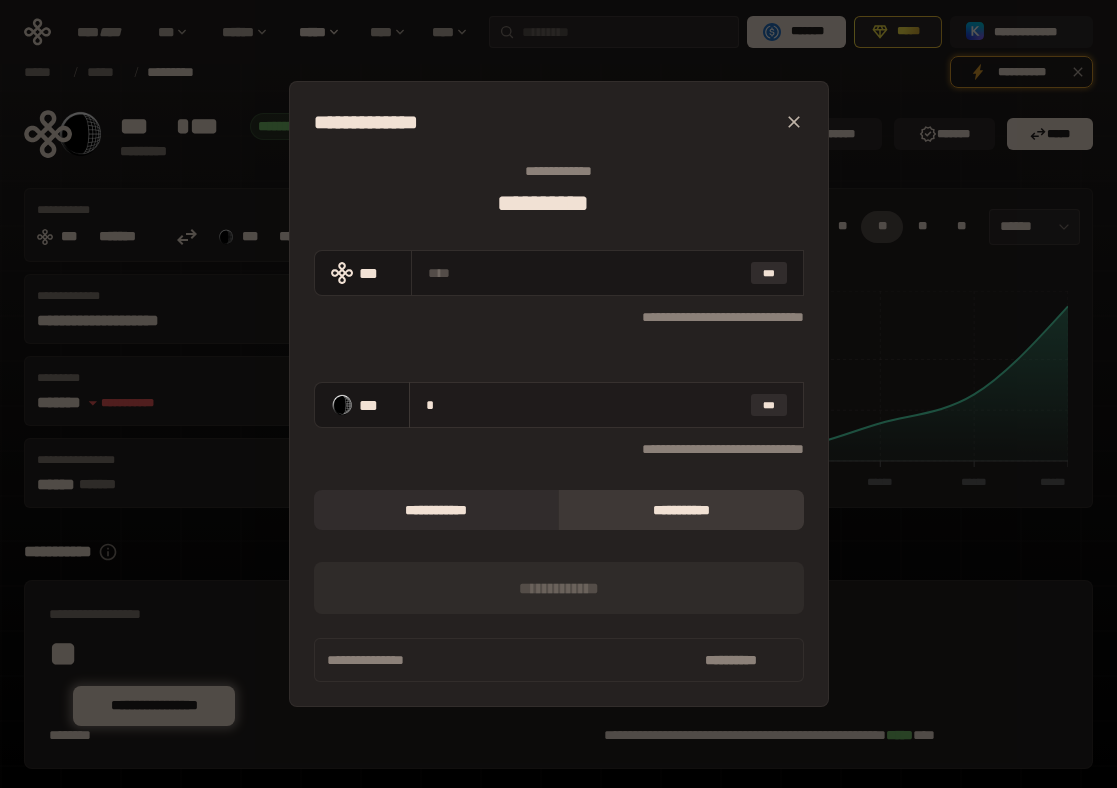 type on "**********" 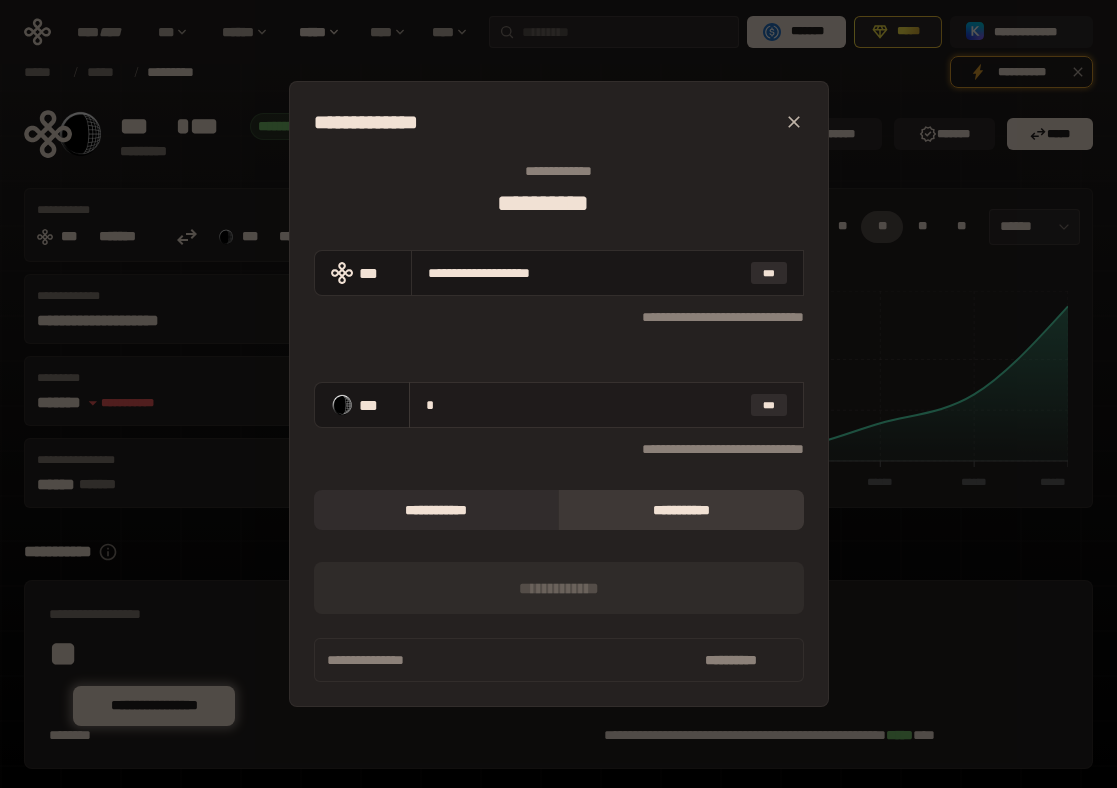 type on "**" 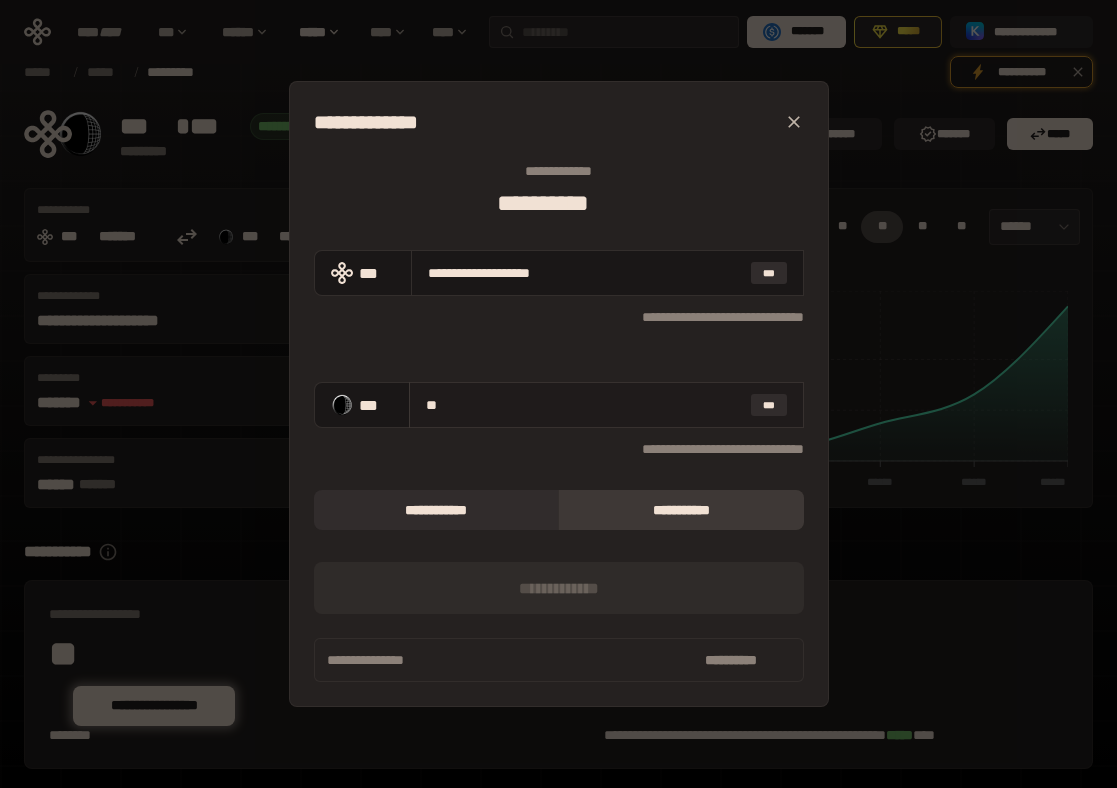 type on "**********" 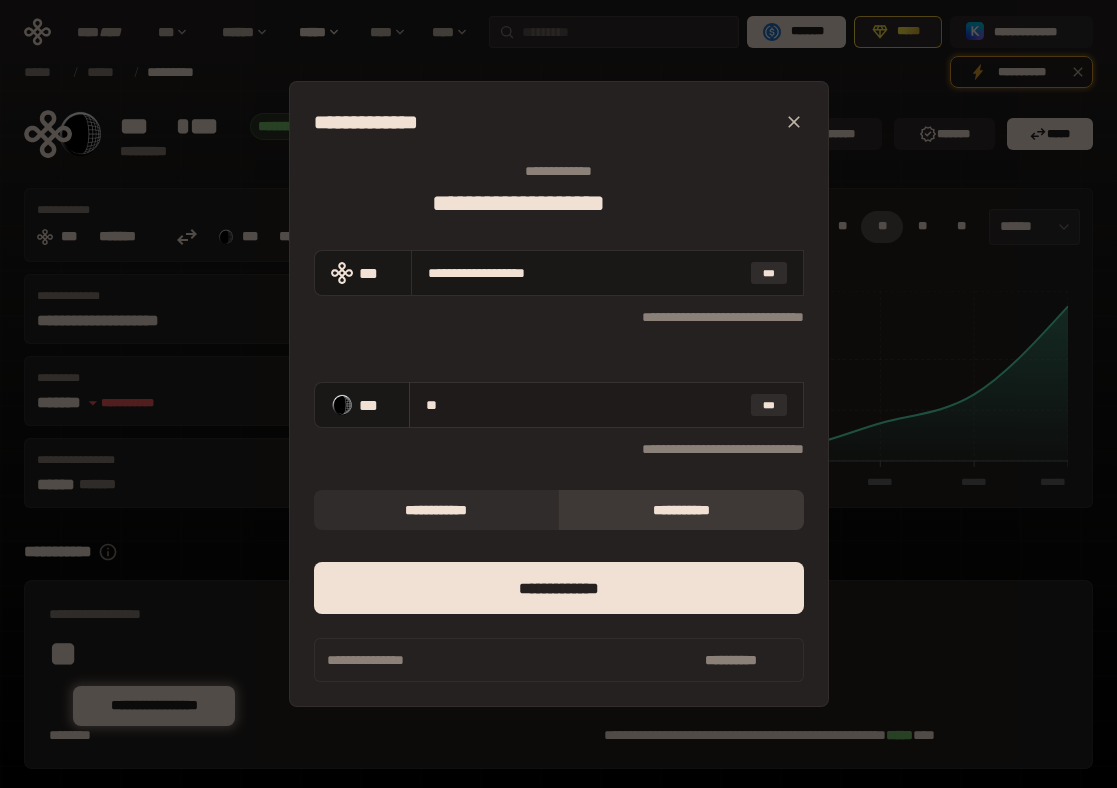 type on "***" 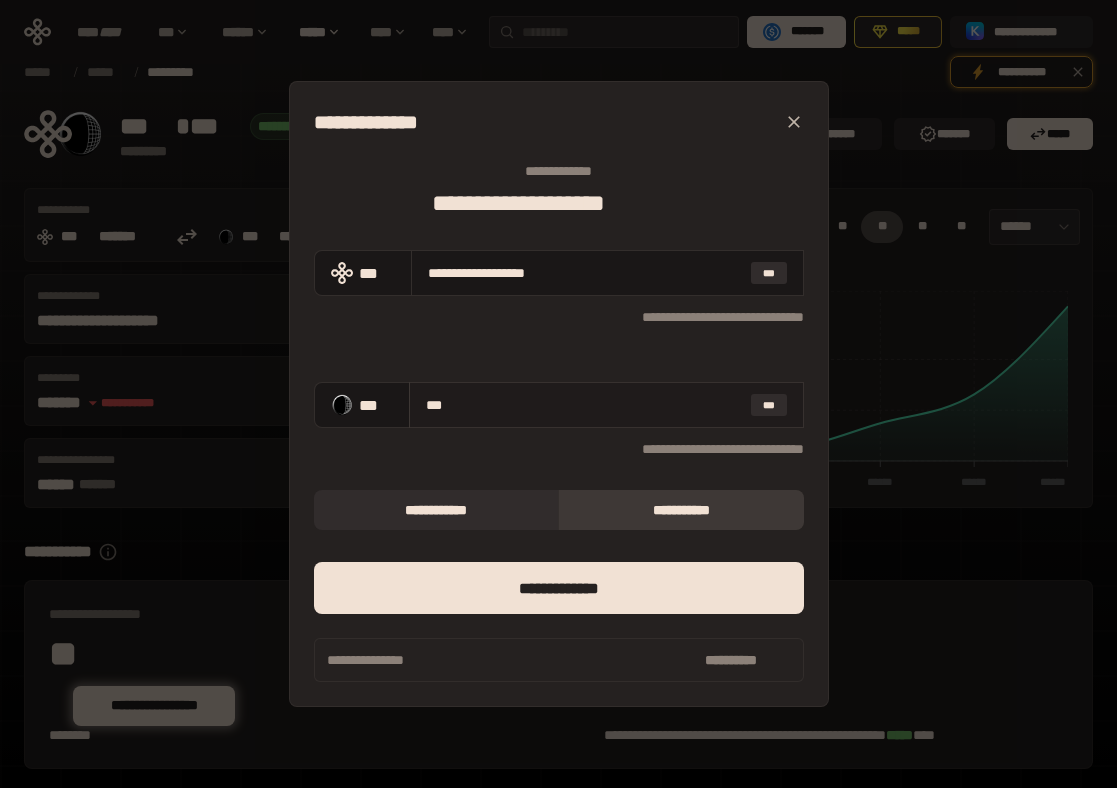 type on "**********" 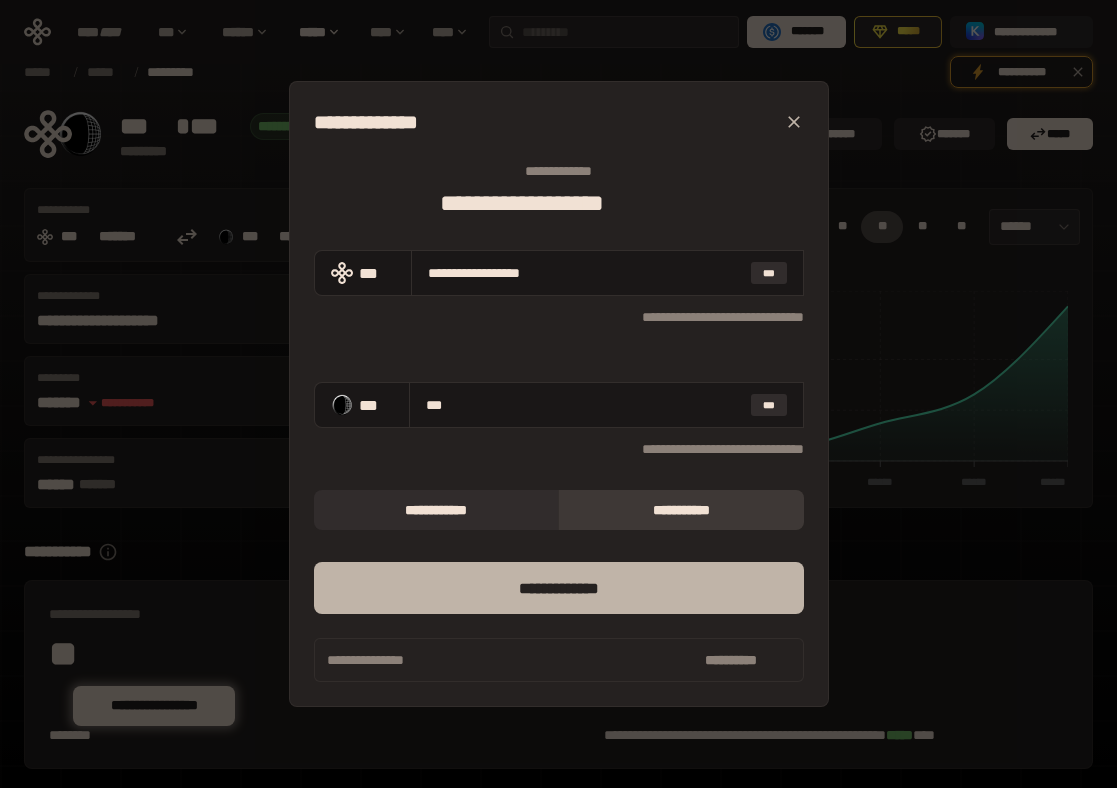 type on "***" 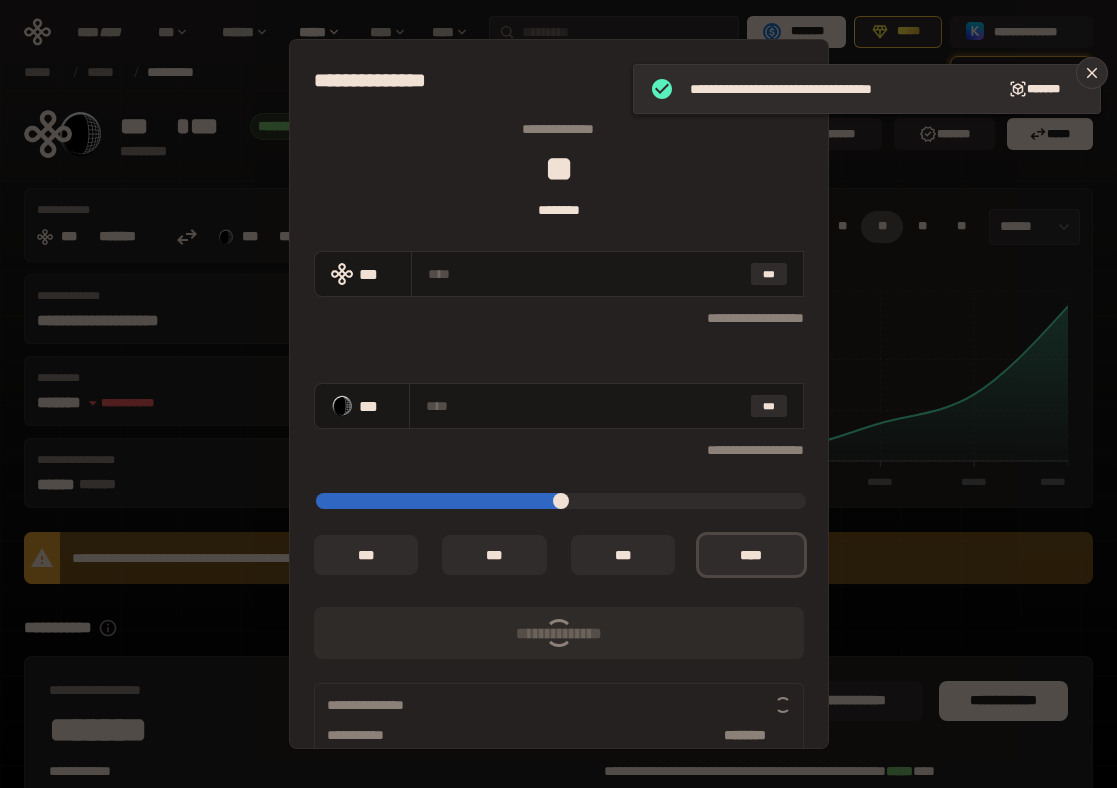 type on "**********" 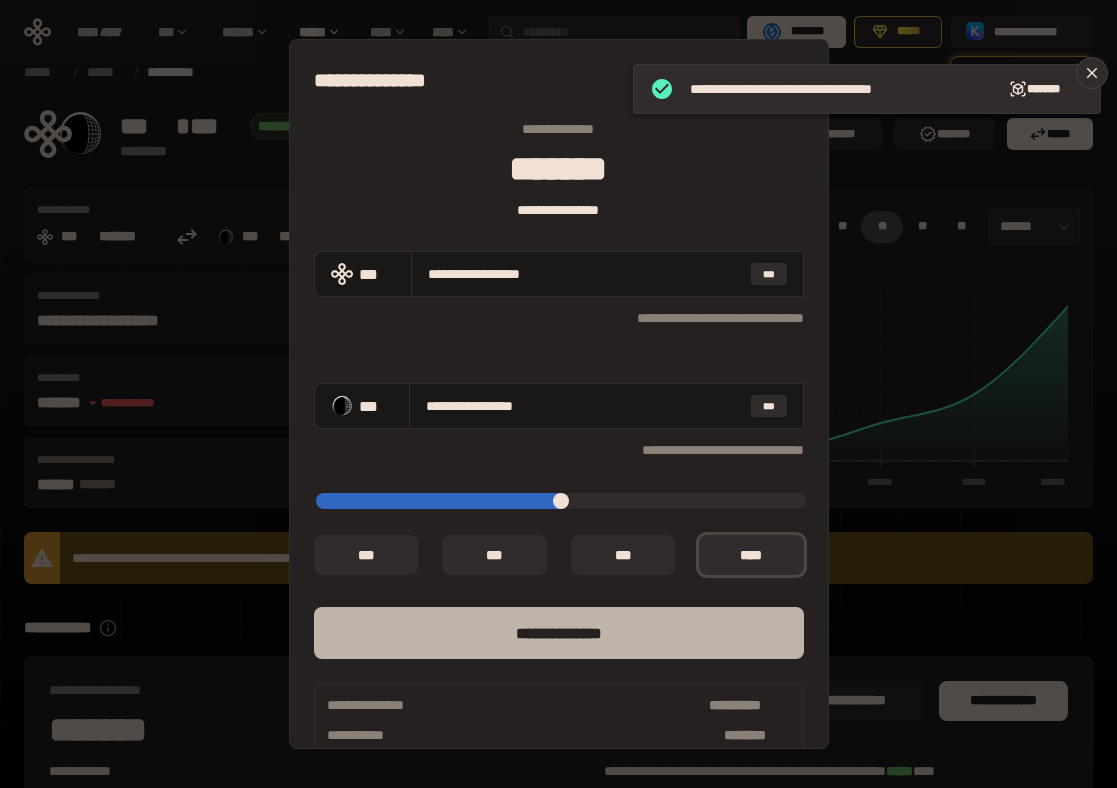 click on "**** *********" at bounding box center (559, 633) 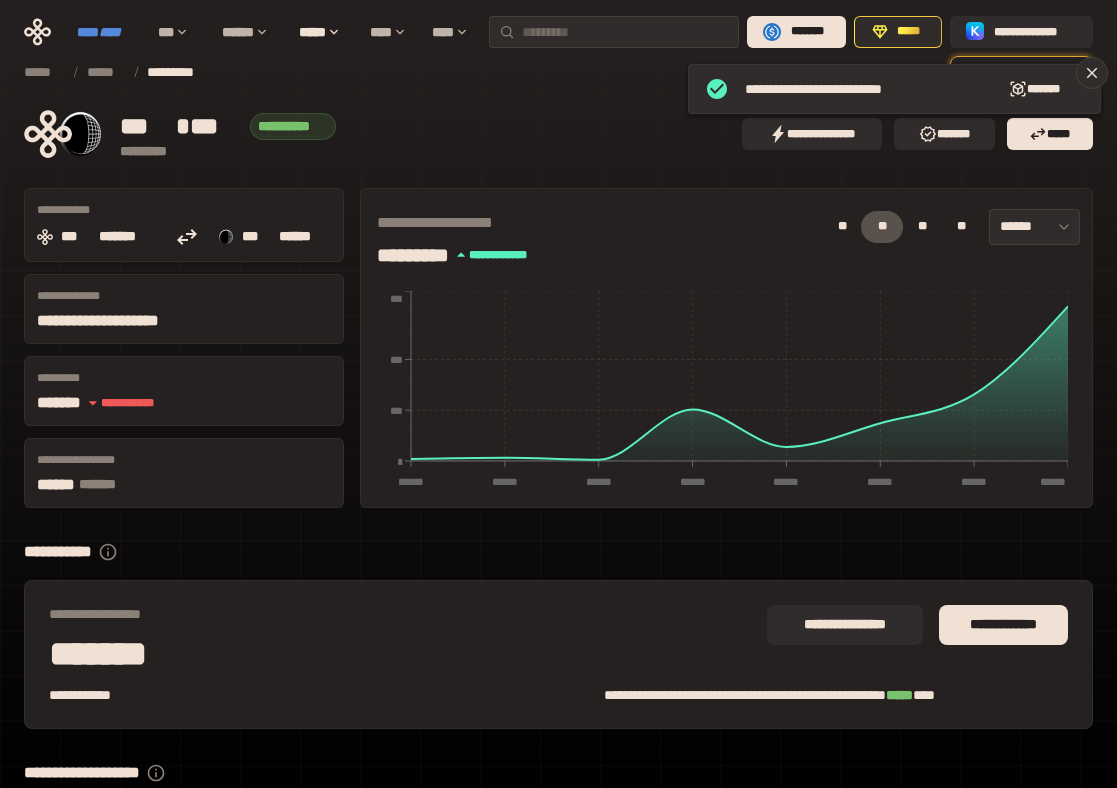 click on "**** ****" at bounding box center [107, 32] 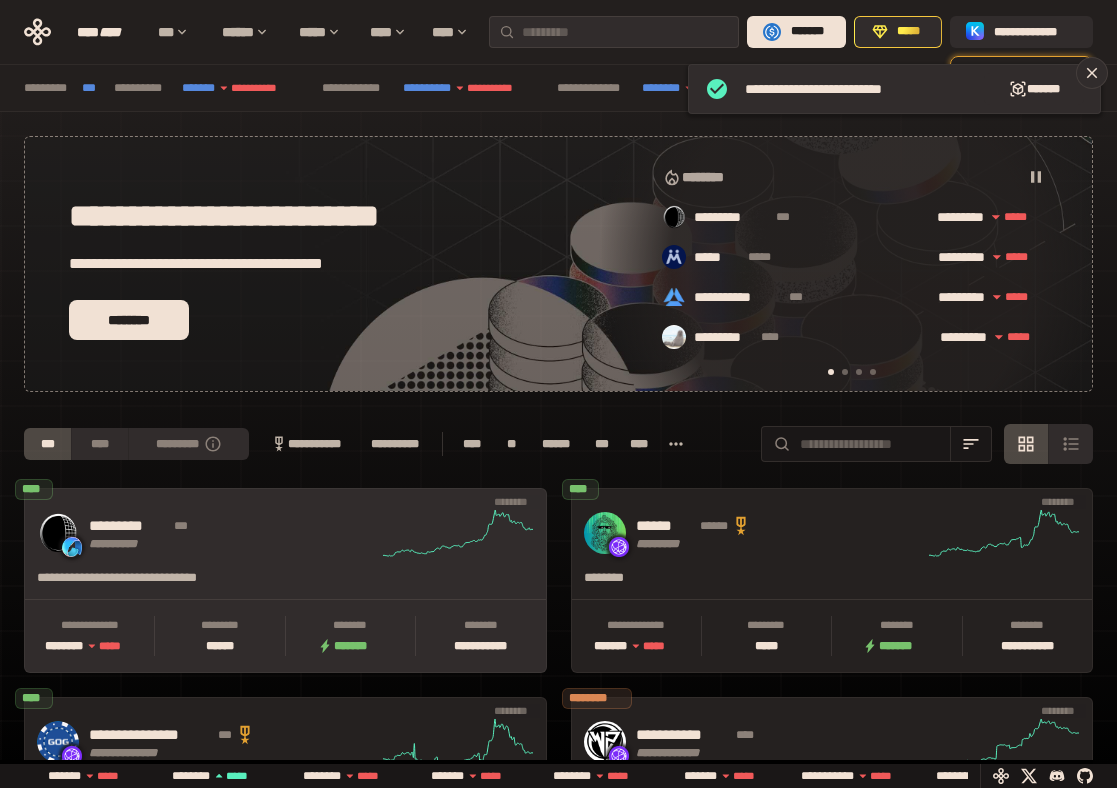 scroll, scrollTop: 0, scrollLeft: 165, axis: horizontal 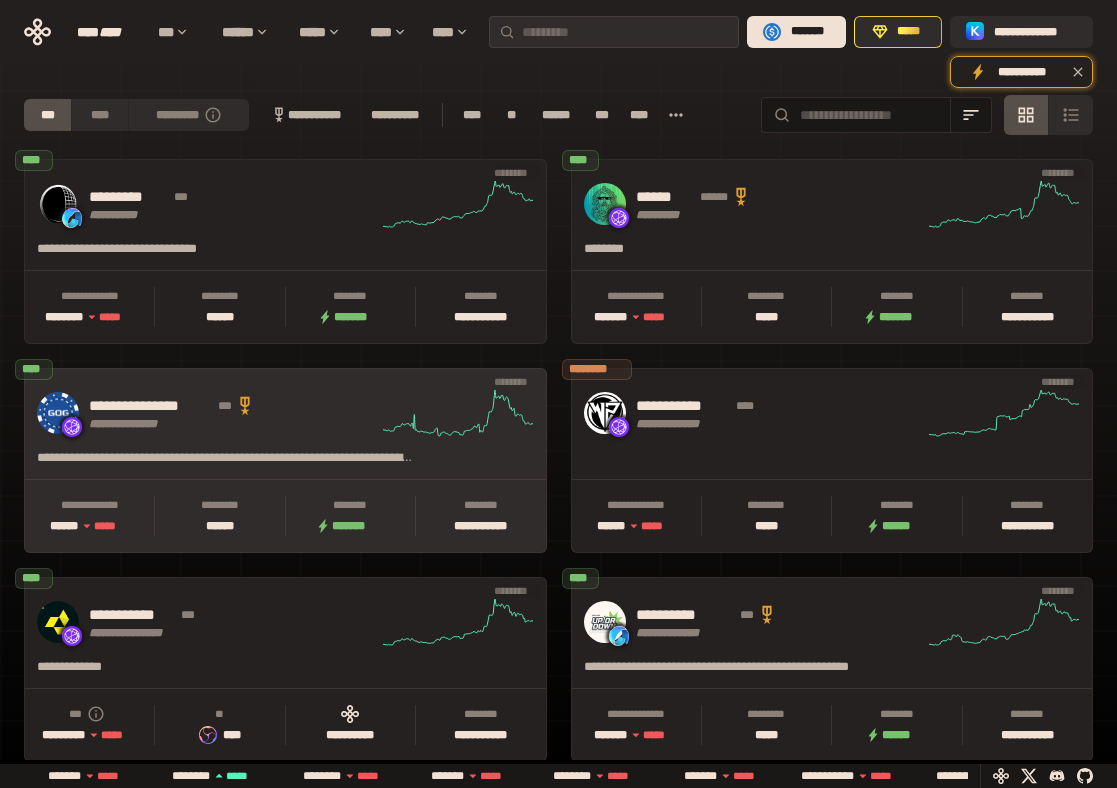 click on "**********" at bounding box center (150, 406) 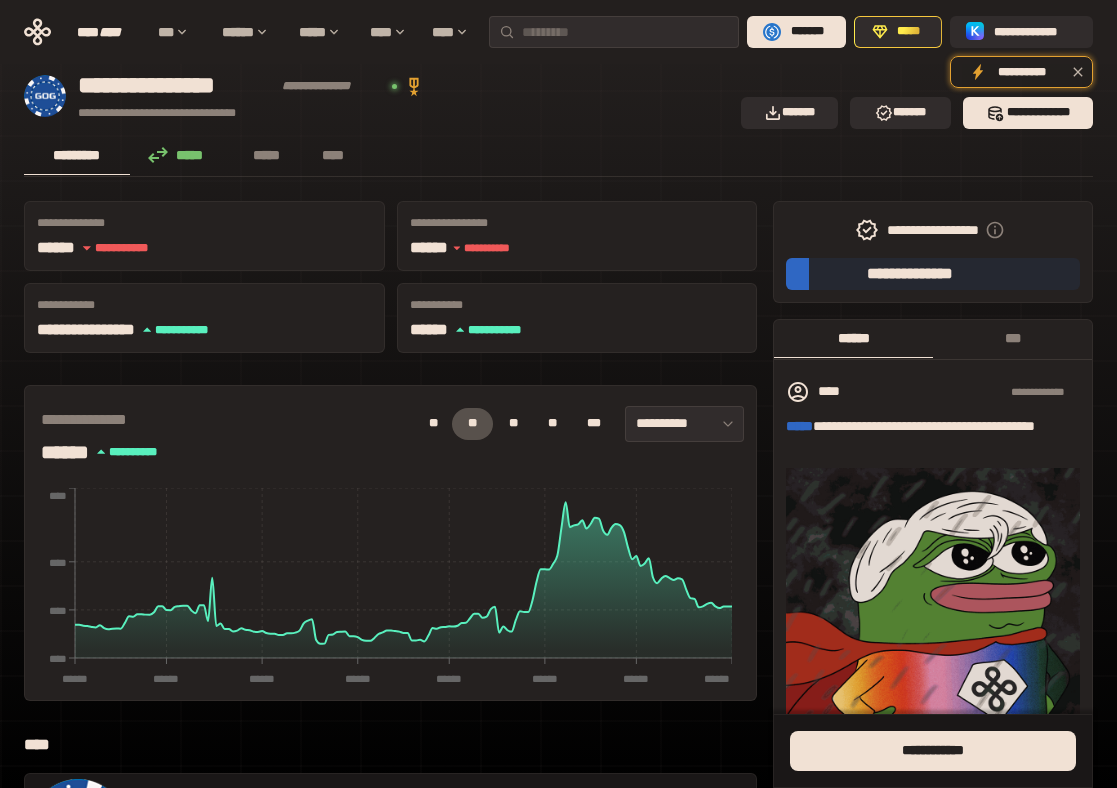 click on "*********" at bounding box center (77, 155) 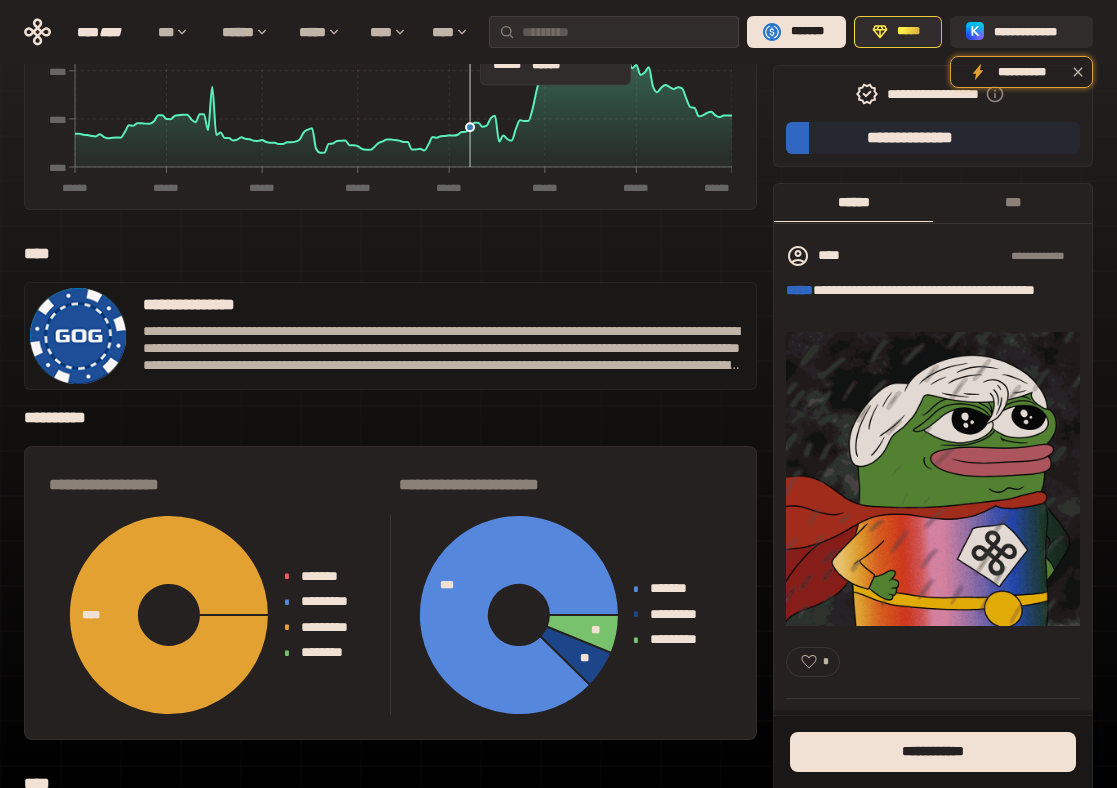 scroll, scrollTop: 514, scrollLeft: 0, axis: vertical 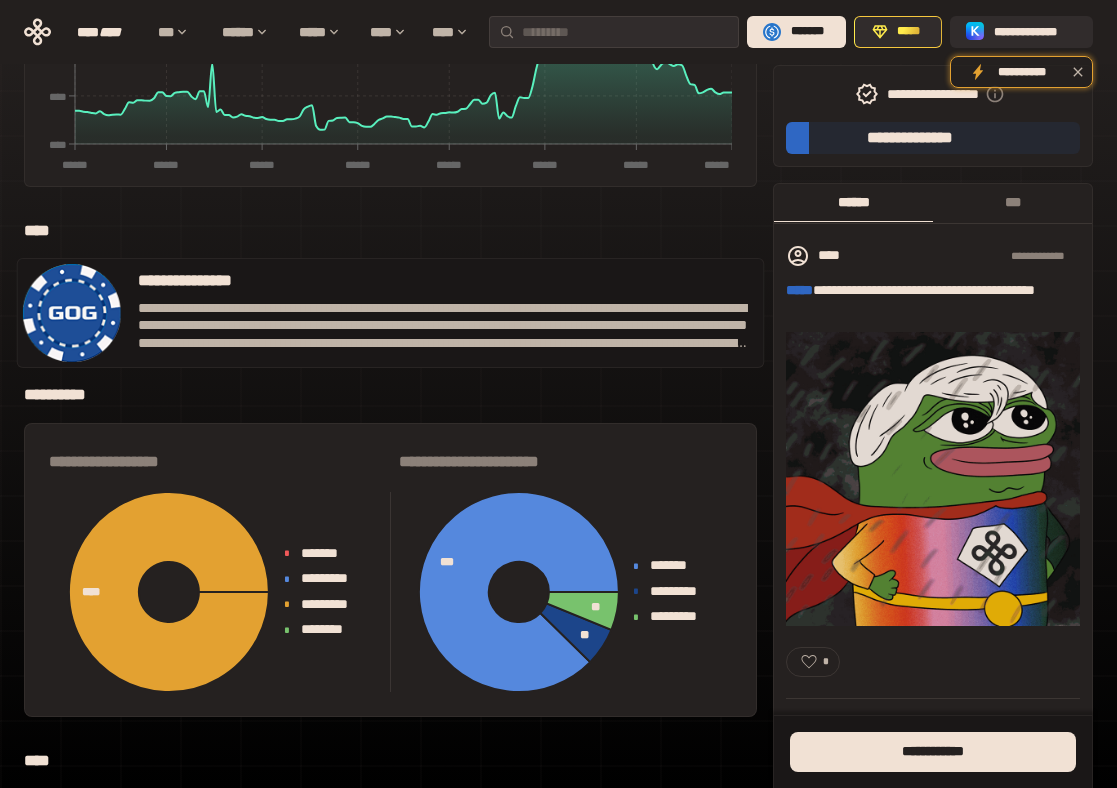 click on "**********" at bounding box center [444, 281] 